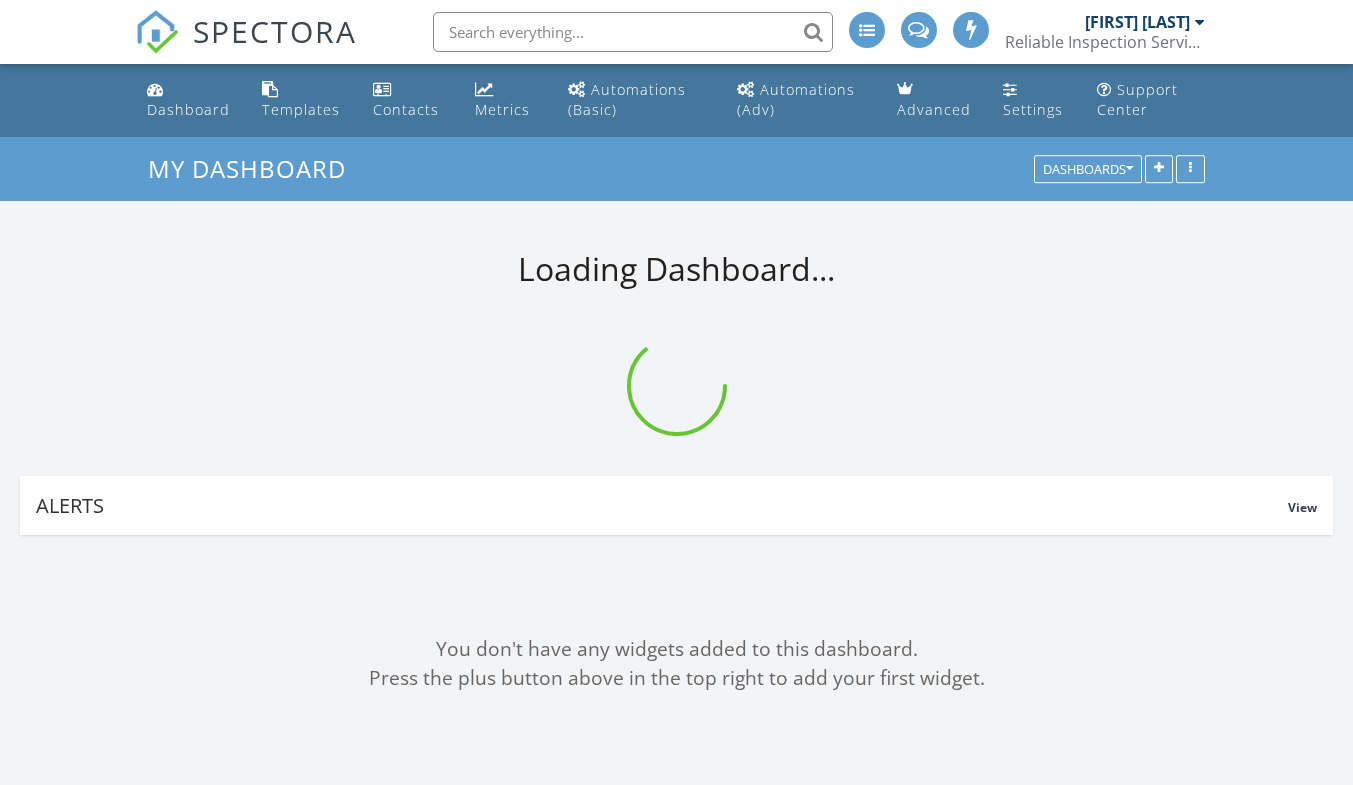 scroll, scrollTop: 0, scrollLeft: 0, axis: both 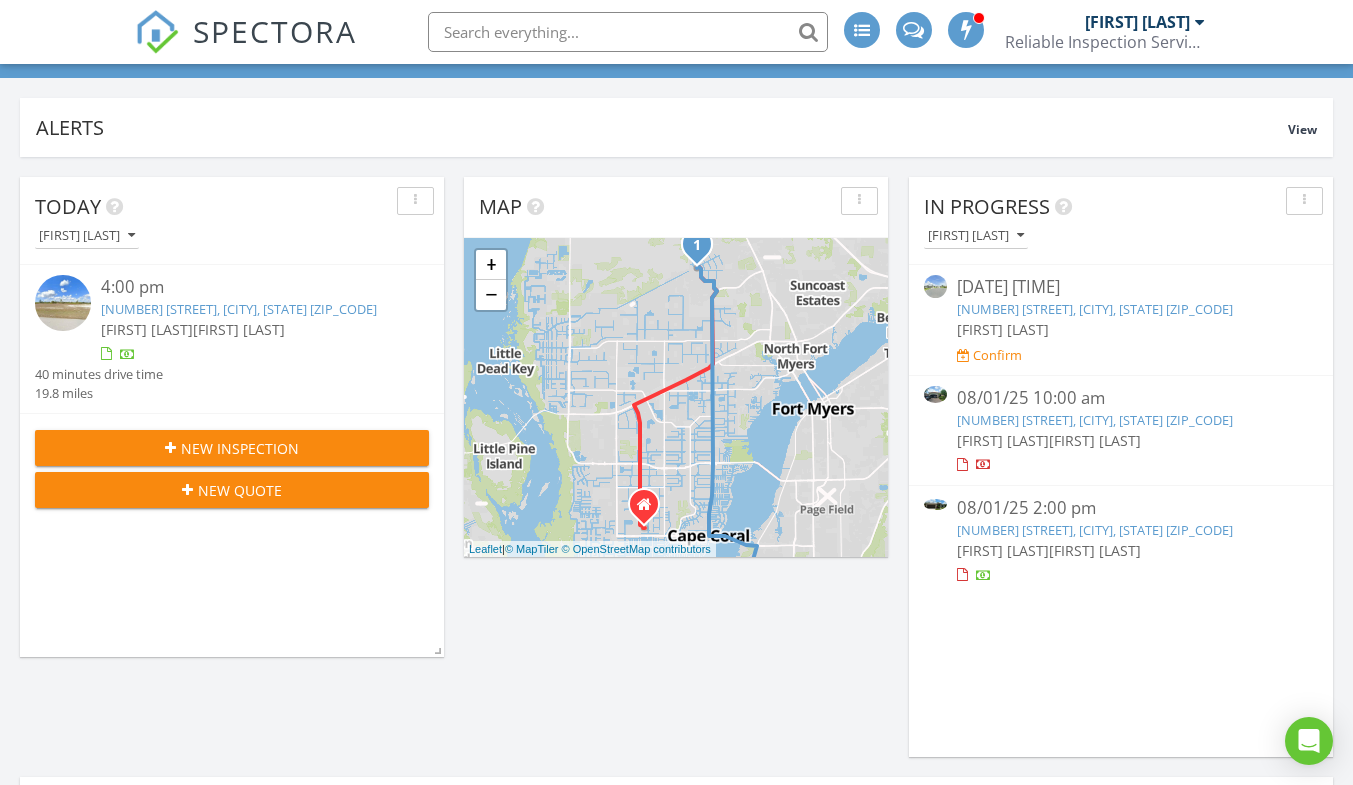 click on "[NUMBER] [STREET], [CITY], [STATE] [ZIP_CODE]" at bounding box center [1095, 420] 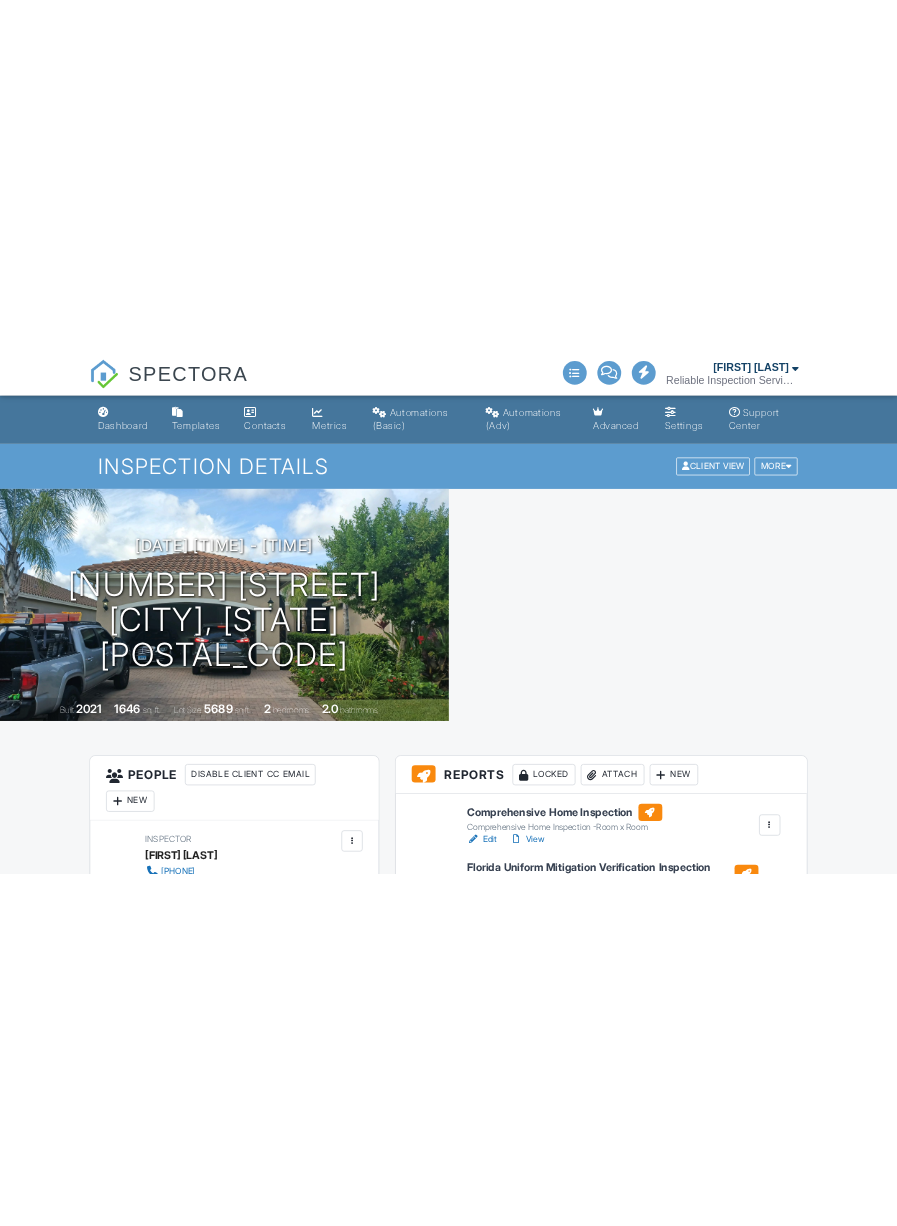 scroll, scrollTop: 0, scrollLeft: 0, axis: both 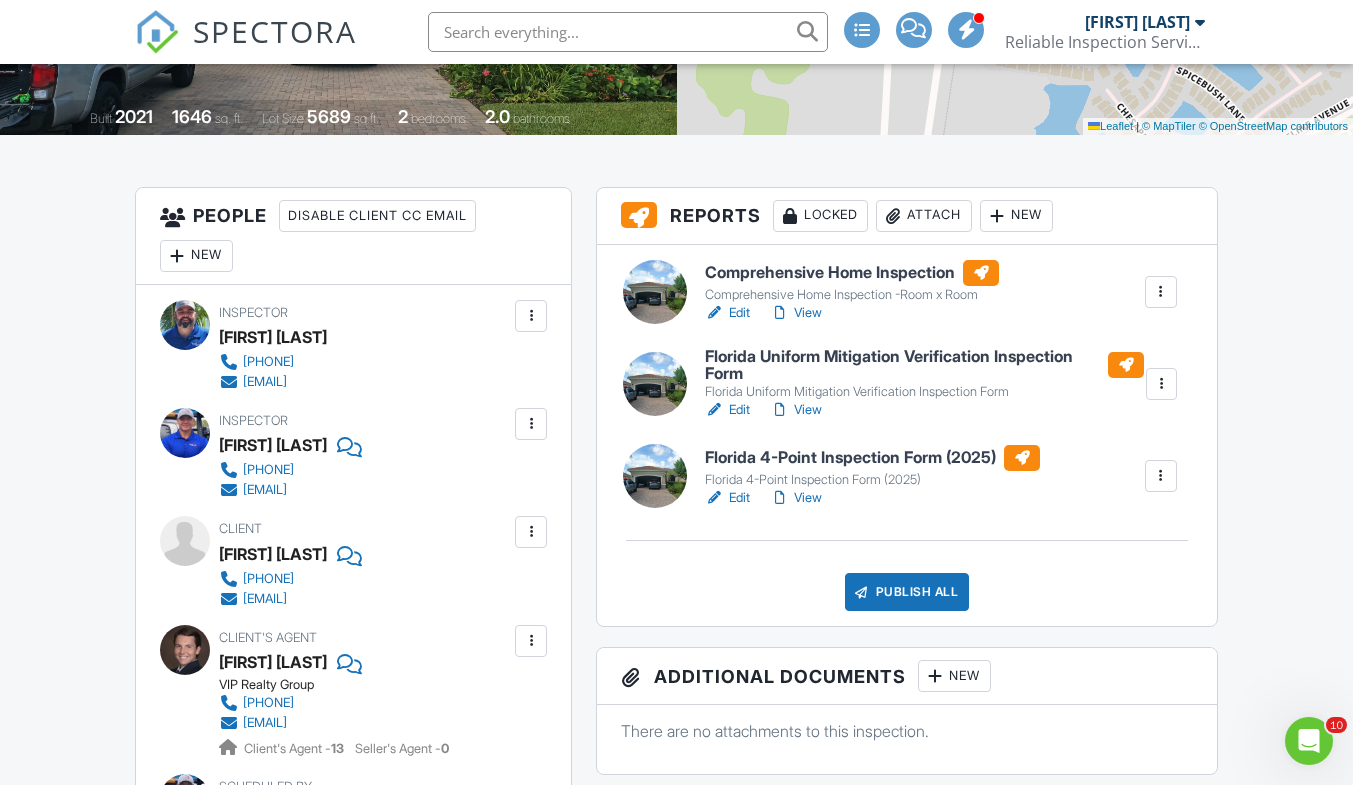 click on "View" at bounding box center (796, 410) 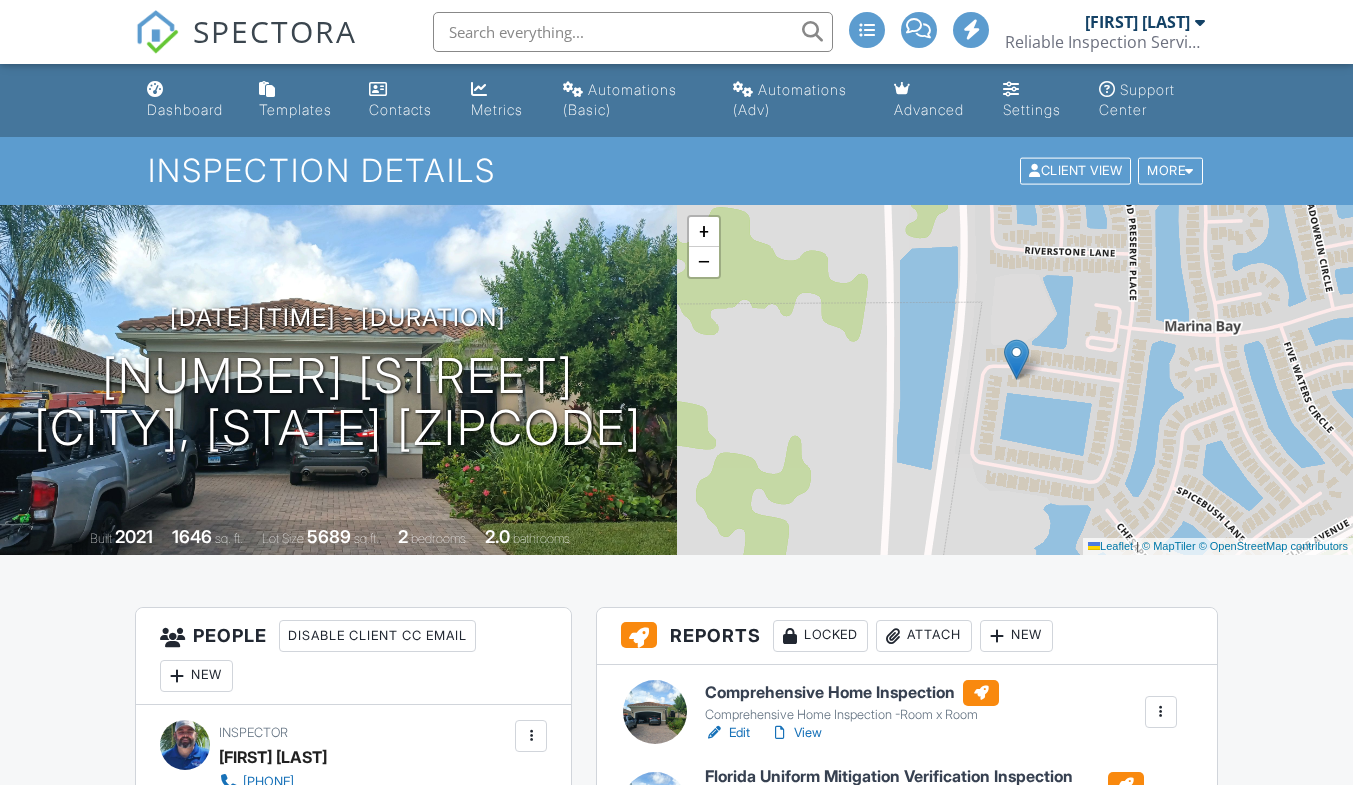 scroll, scrollTop: 418, scrollLeft: 0, axis: vertical 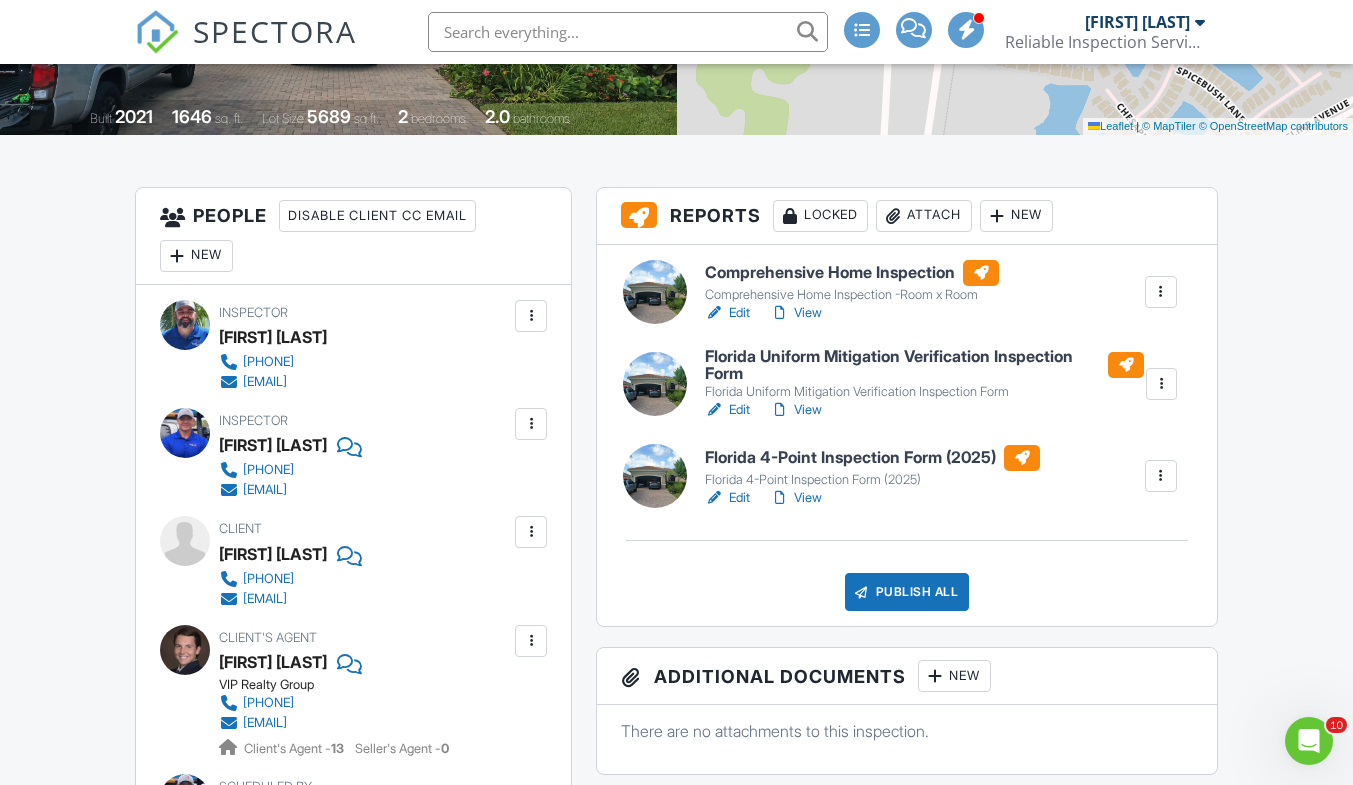 click on "Edit" at bounding box center (727, 498) 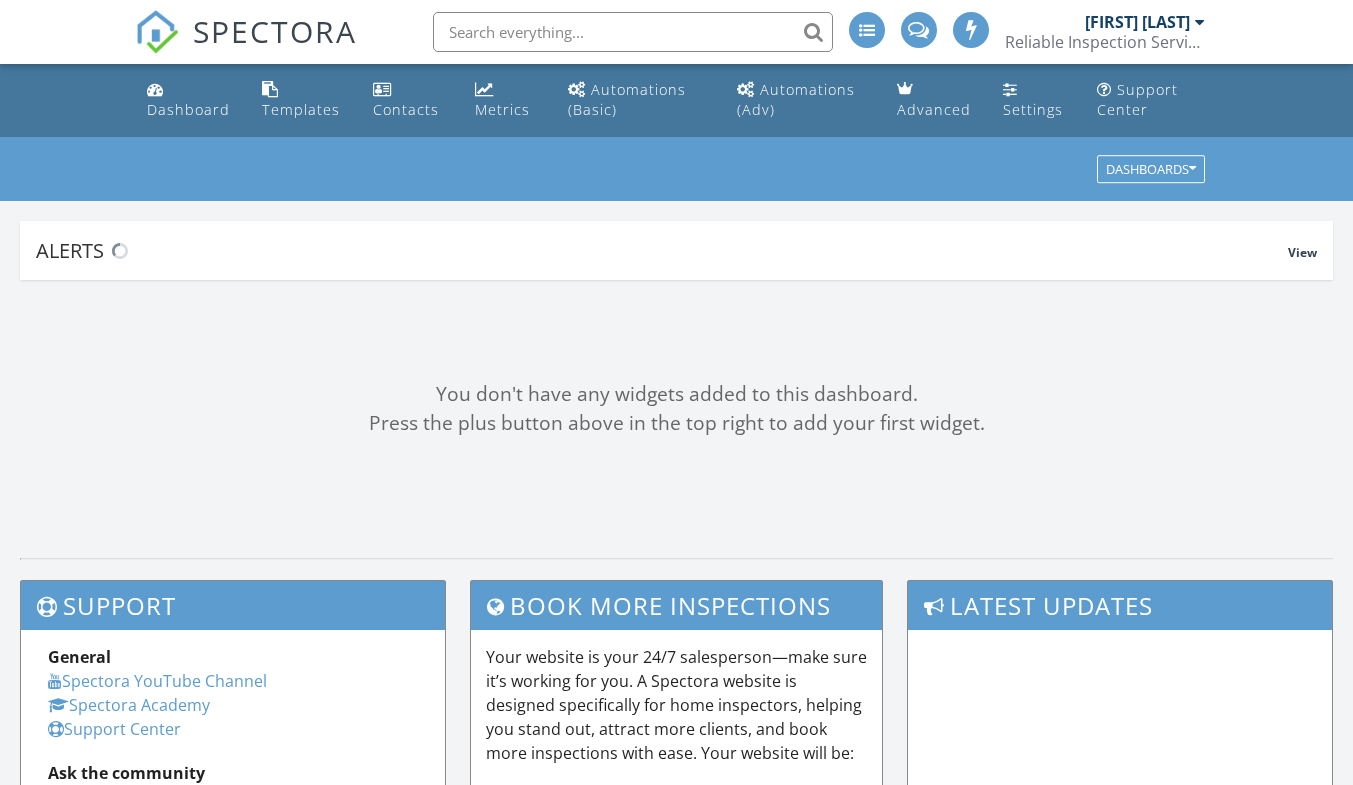 scroll, scrollTop: 0, scrollLeft: 0, axis: both 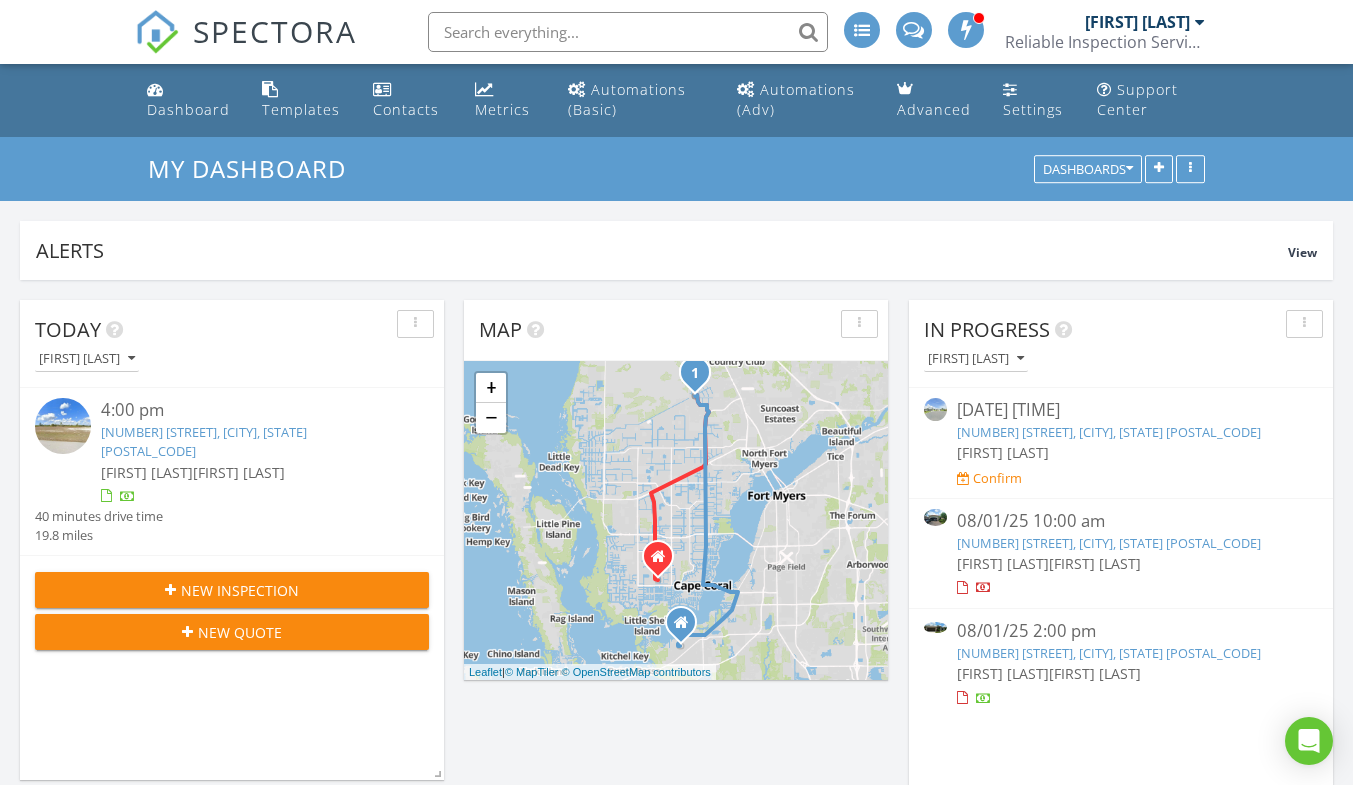 click on "[NUMBER] [STREET], [CITY], [STATE] [ZIP_CODE]" at bounding box center [1109, 543] 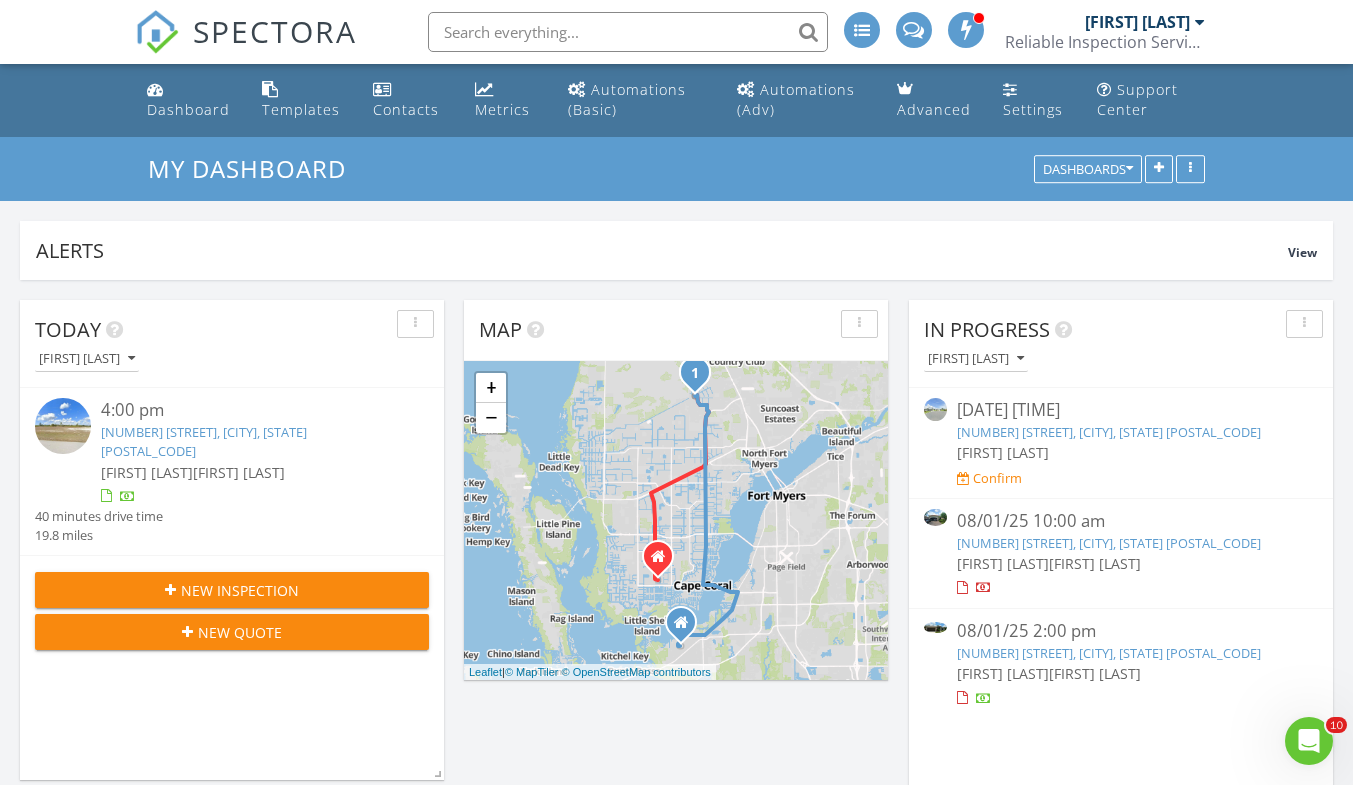 scroll, scrollTop: 0, scrollLeft: 0, axis: both 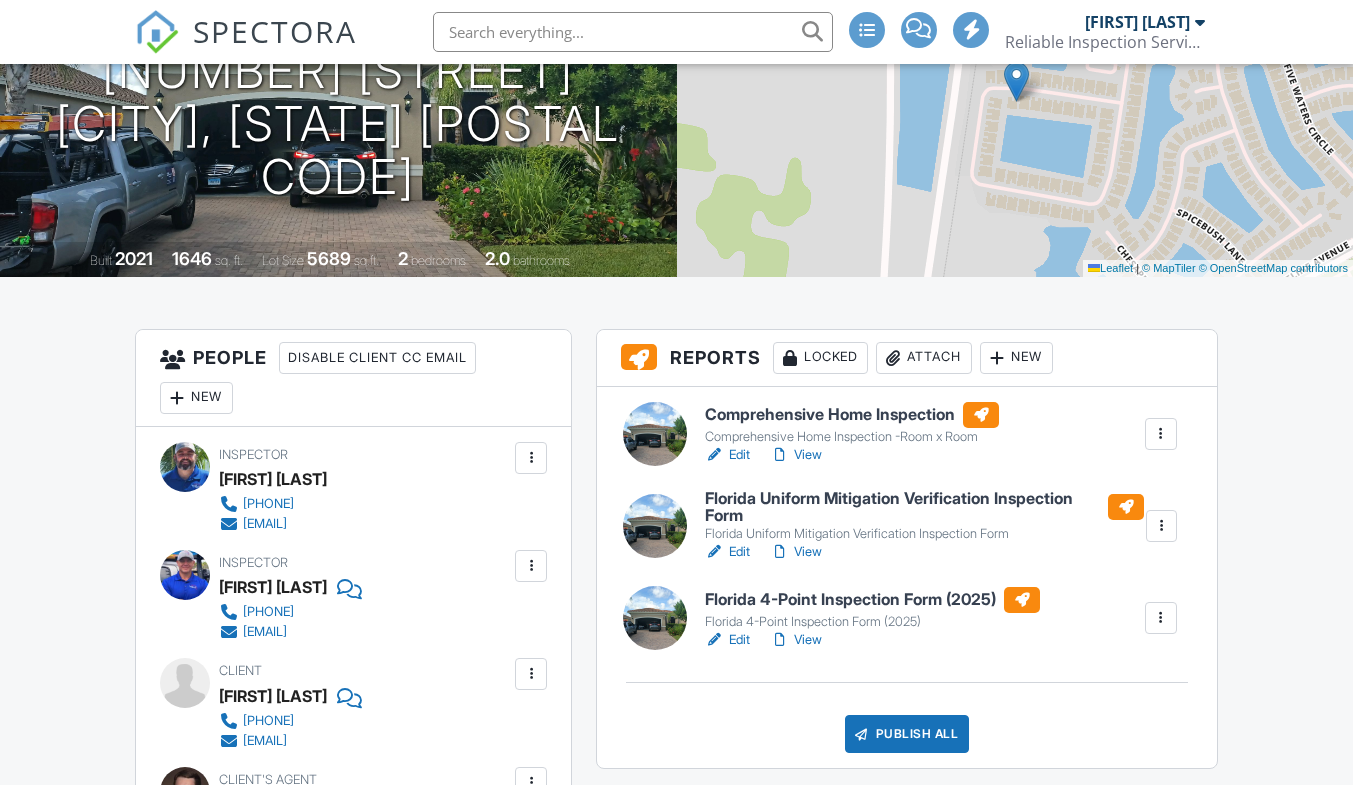 click on "View" at bounding box center [796, 640] 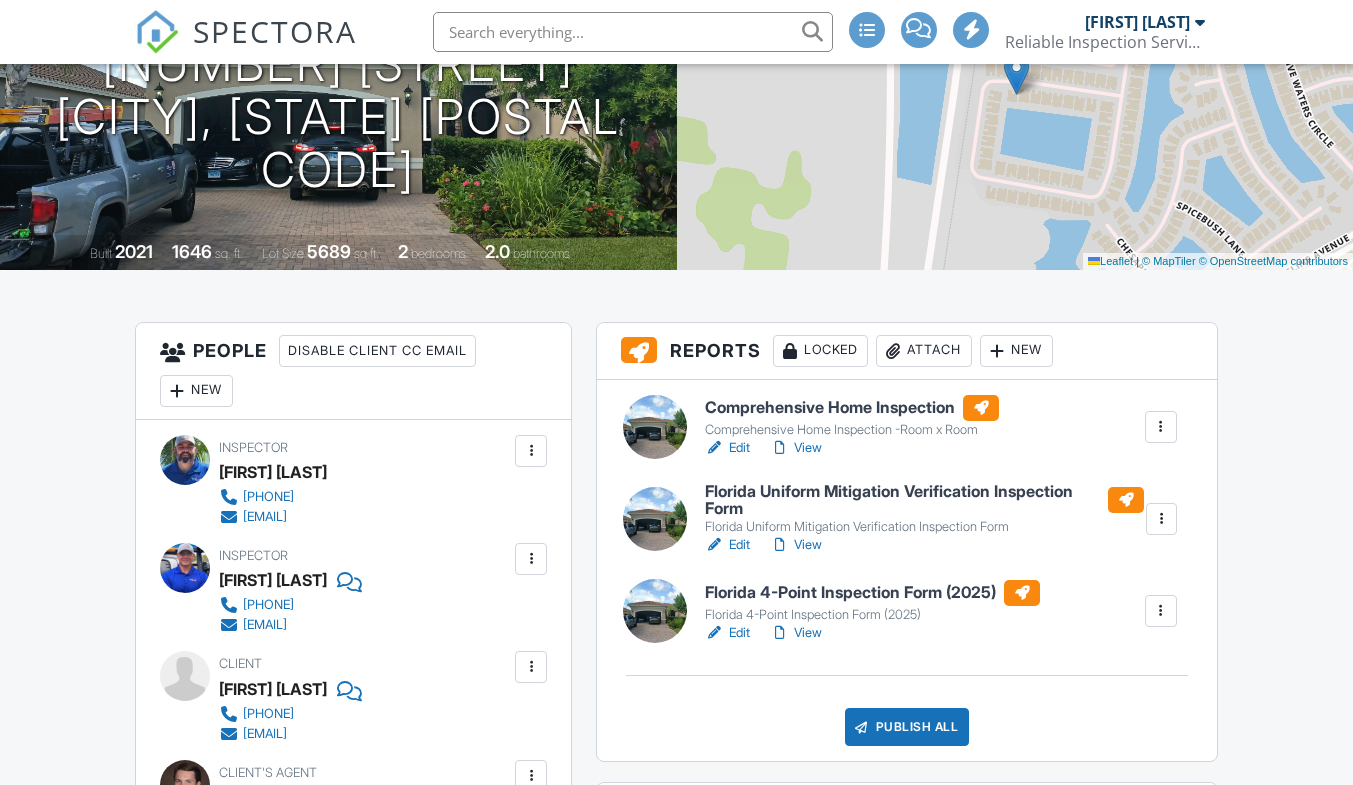 click at bounding box center [715, 633] 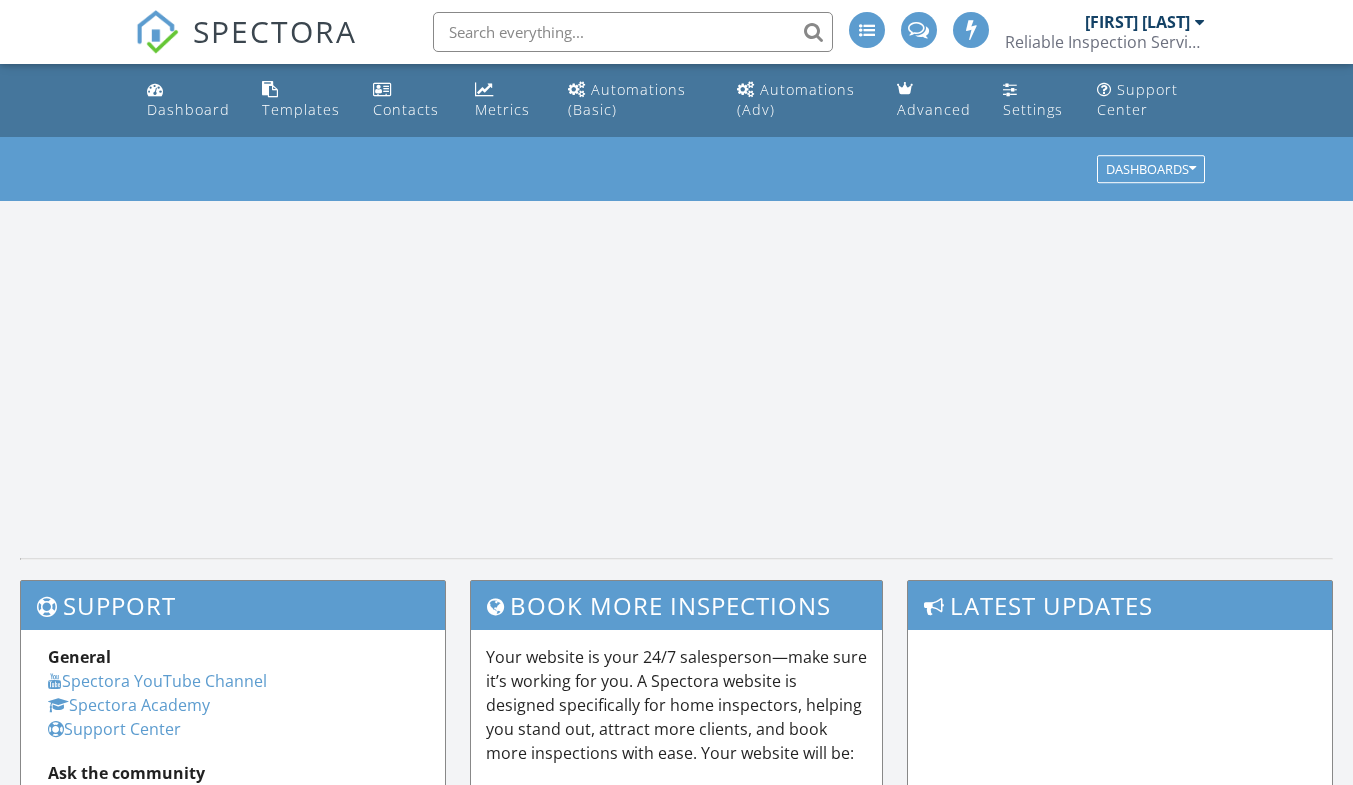 scroll, scrollTop: 0, scrollLeft: 0, axis: both 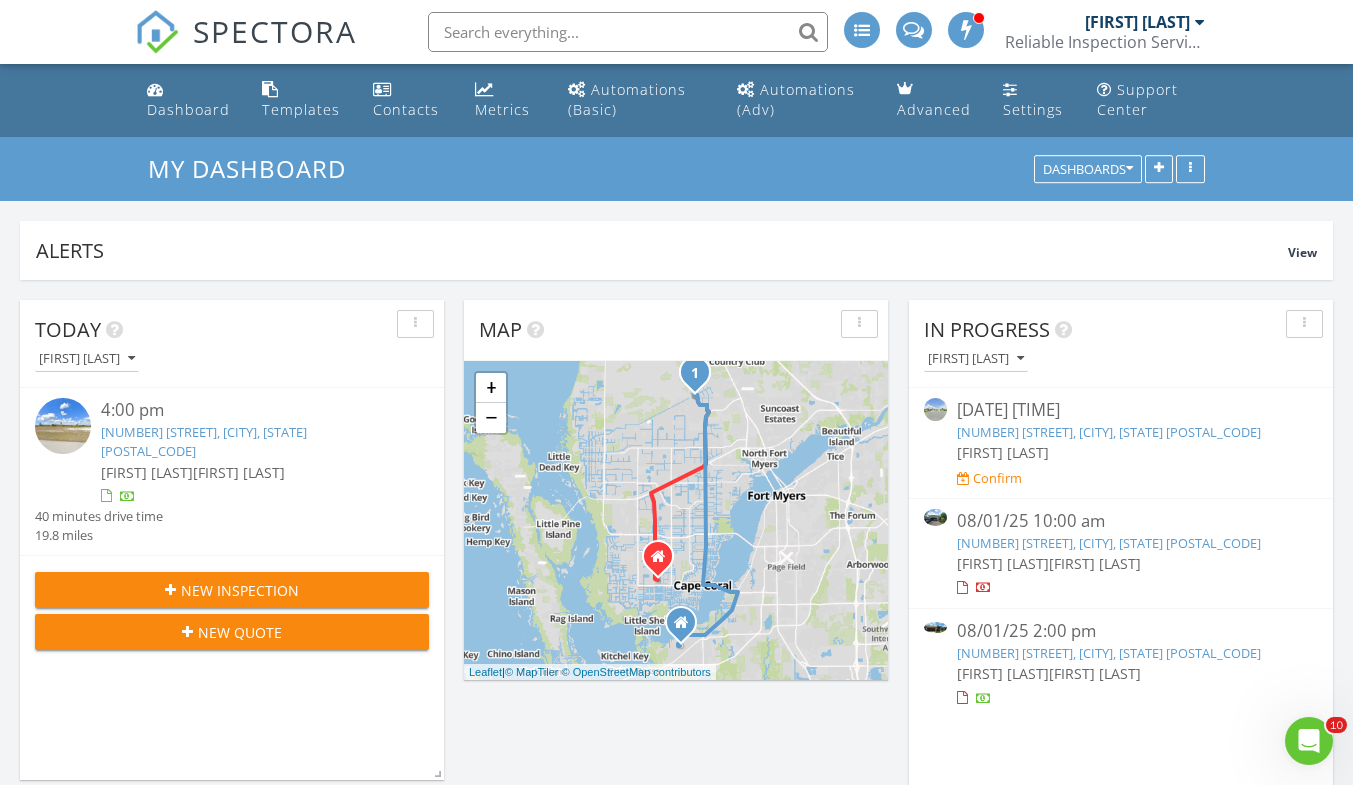 click on "[NUMBER] [STREET], [CITY], [STATE] [POSTAL_CODE]" at bounding box center (1109, 543) 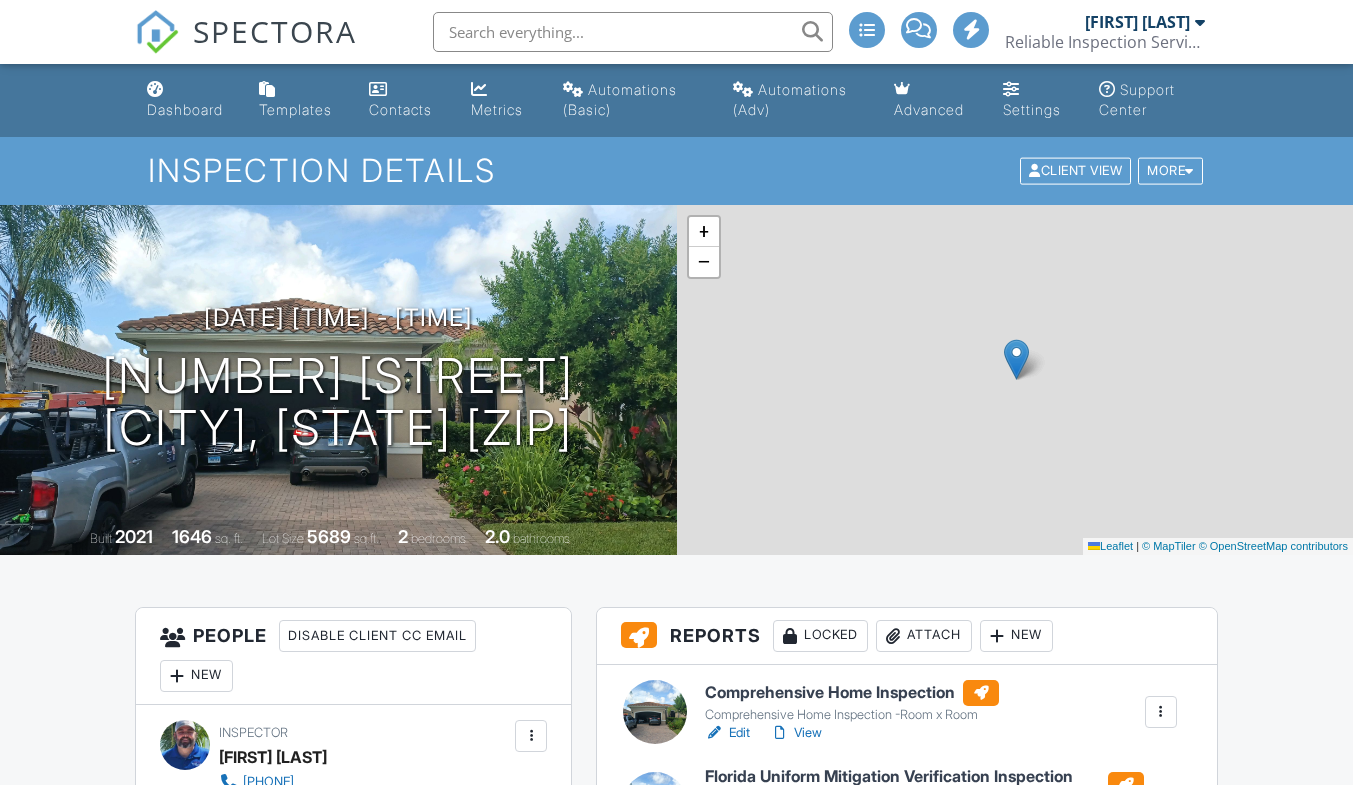 scroll, scrollTop: 220, scrollLeft: 0, axis: vertical 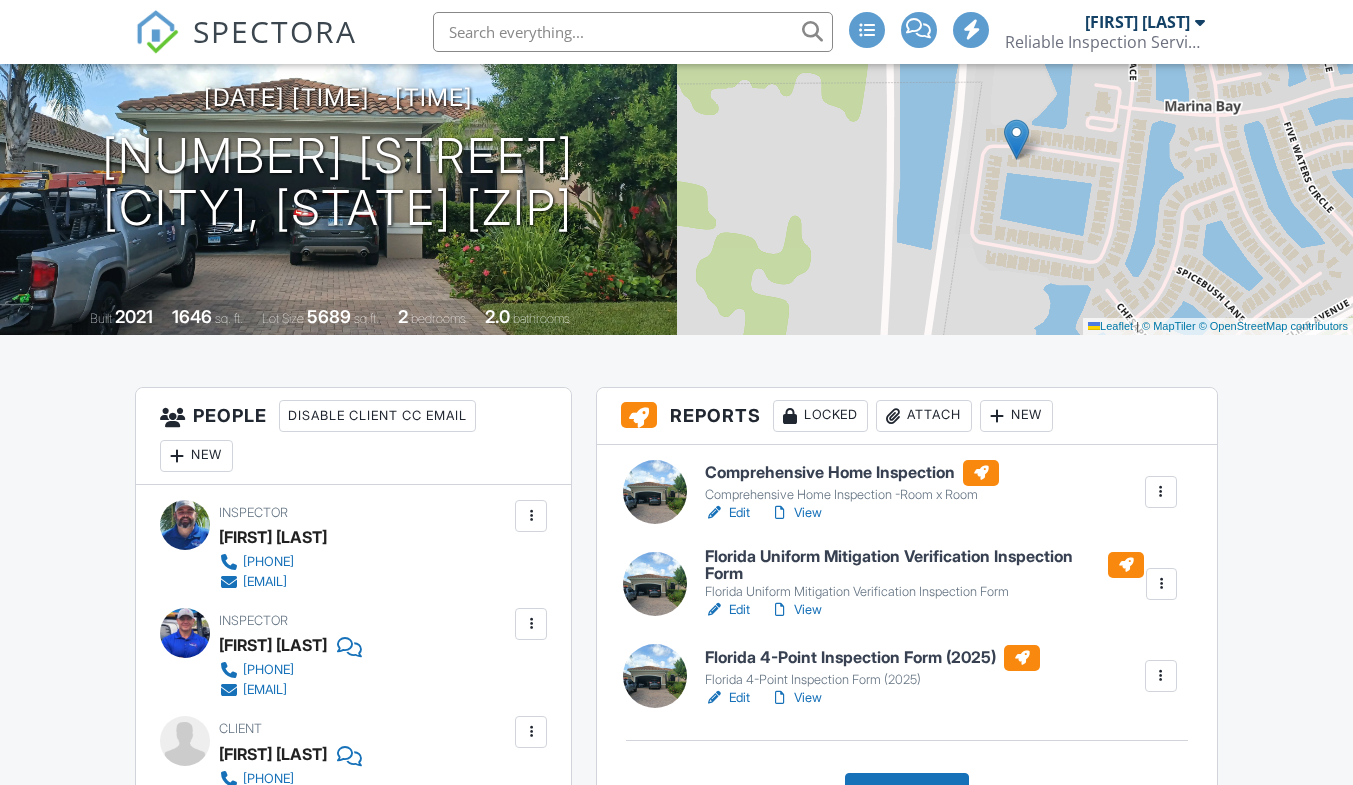 click on "Edit" at bounding box center [727, 513] 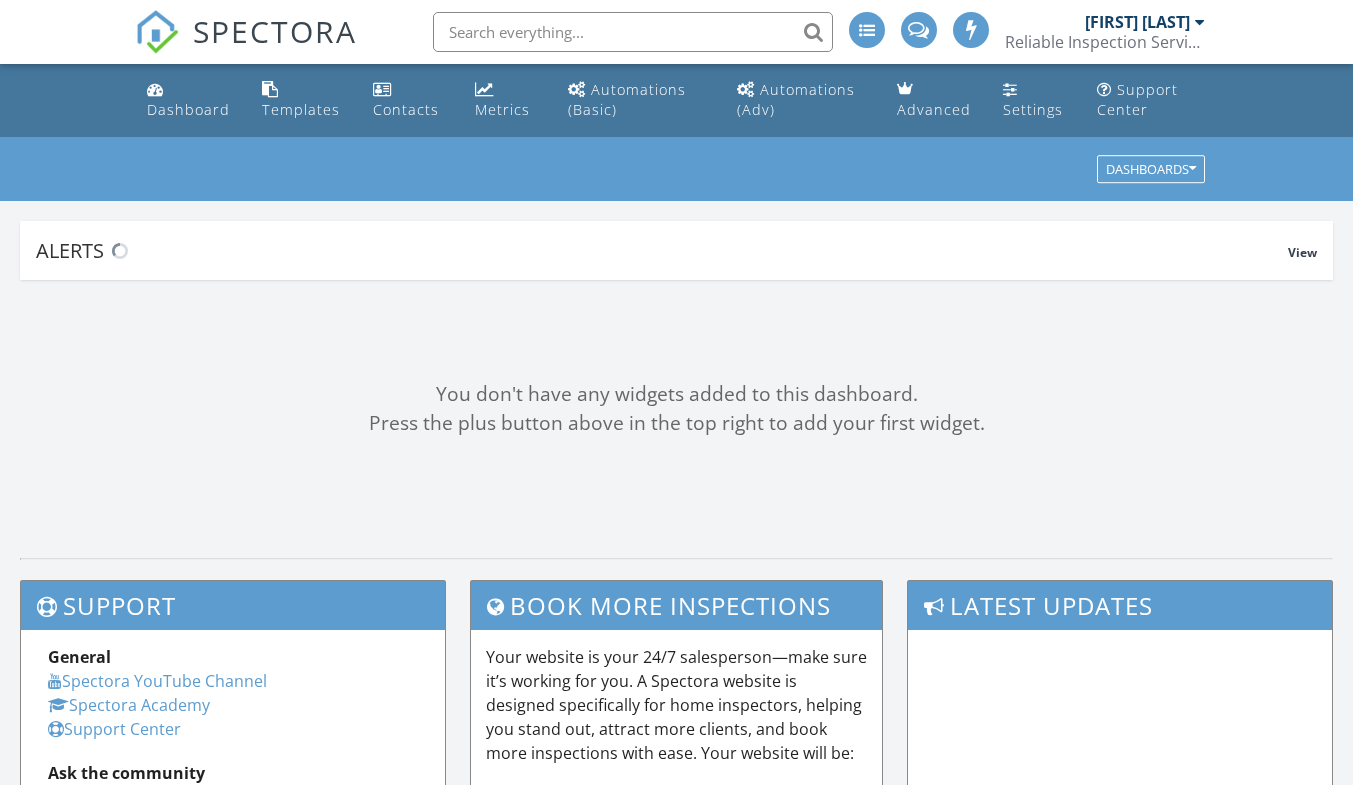 scroll, scrollTop: 0, scrollLeft: 0, axis: both 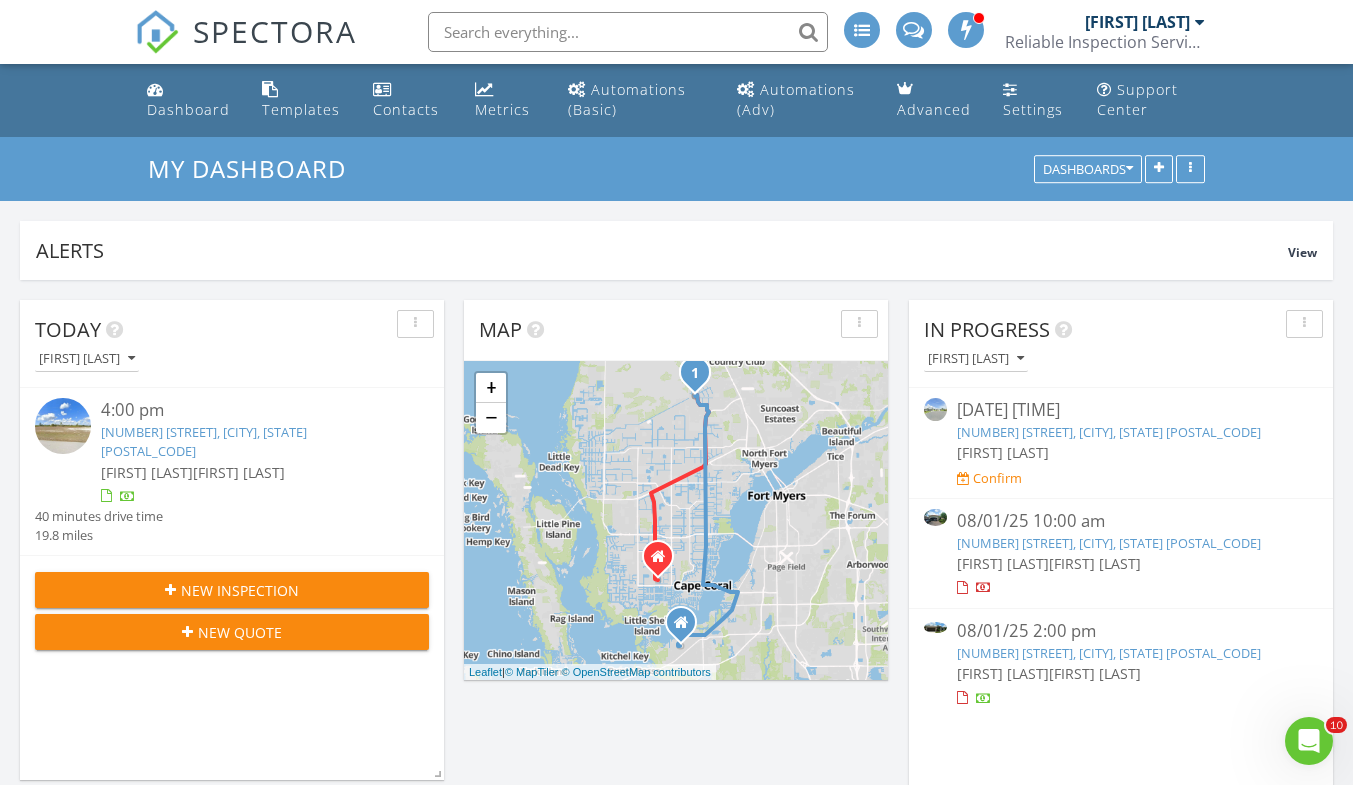 click on "12034 Lakewood Preserve Pl, Fort Myers, FL 33913" at bounding box center (1109, 543) 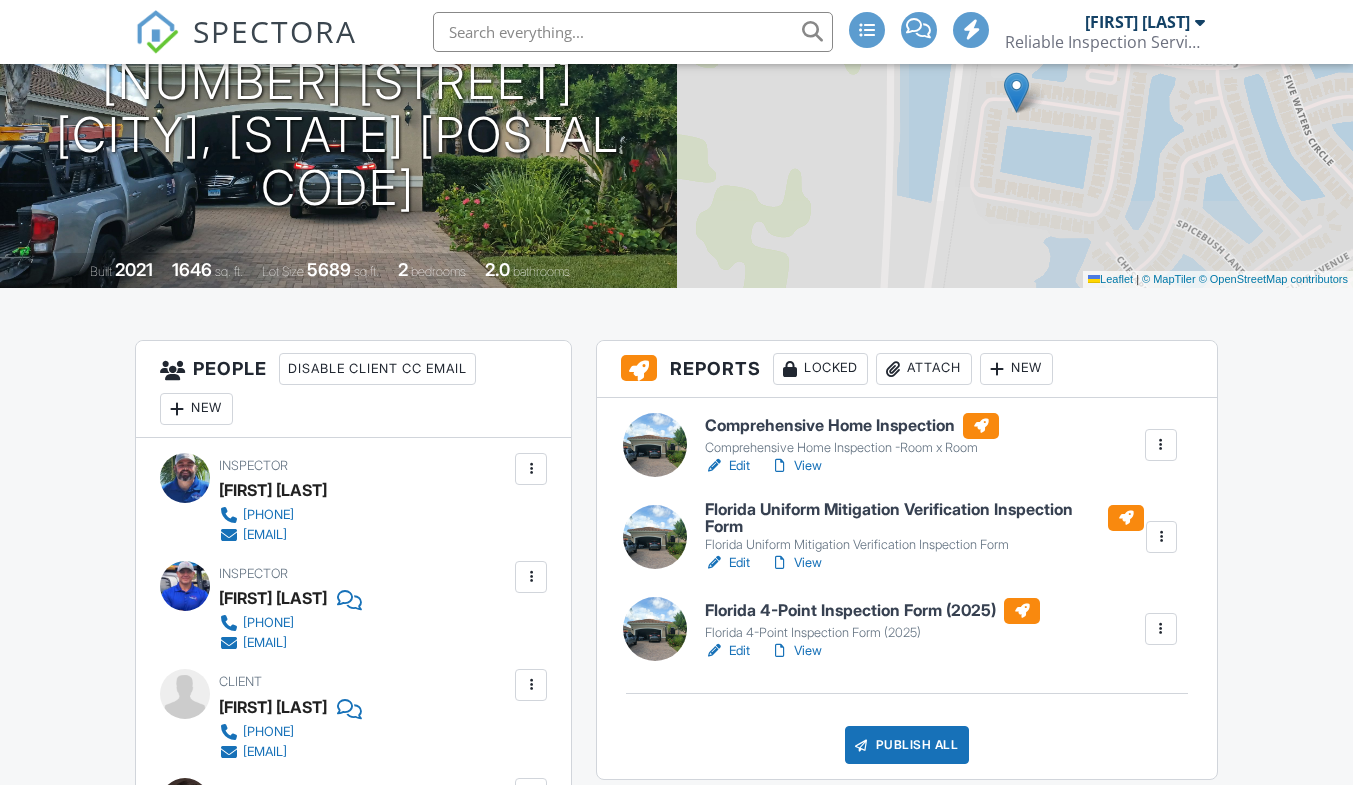 scroll, scrollTop: 267, scrollLeft: 0, axis: vertical 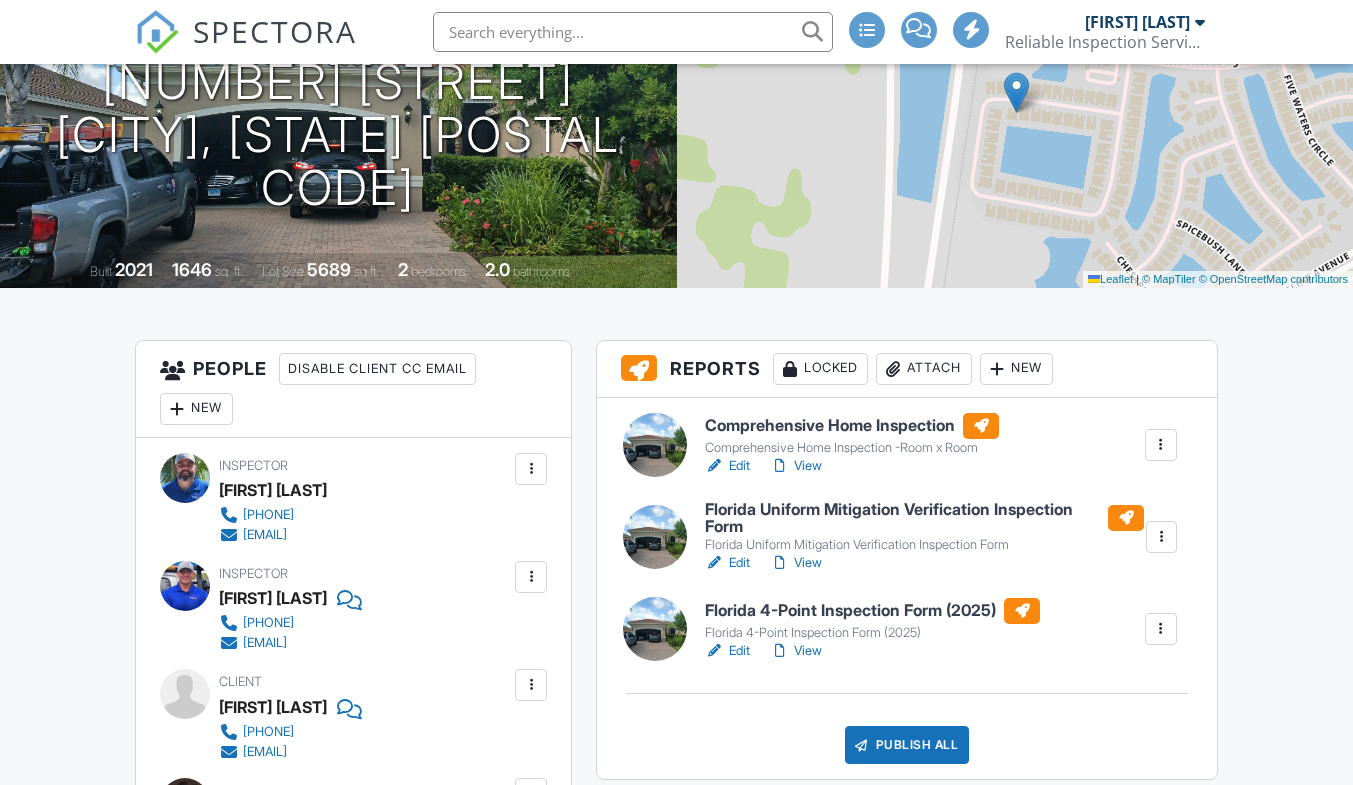 click on "View" at bounding box center [796, 466] 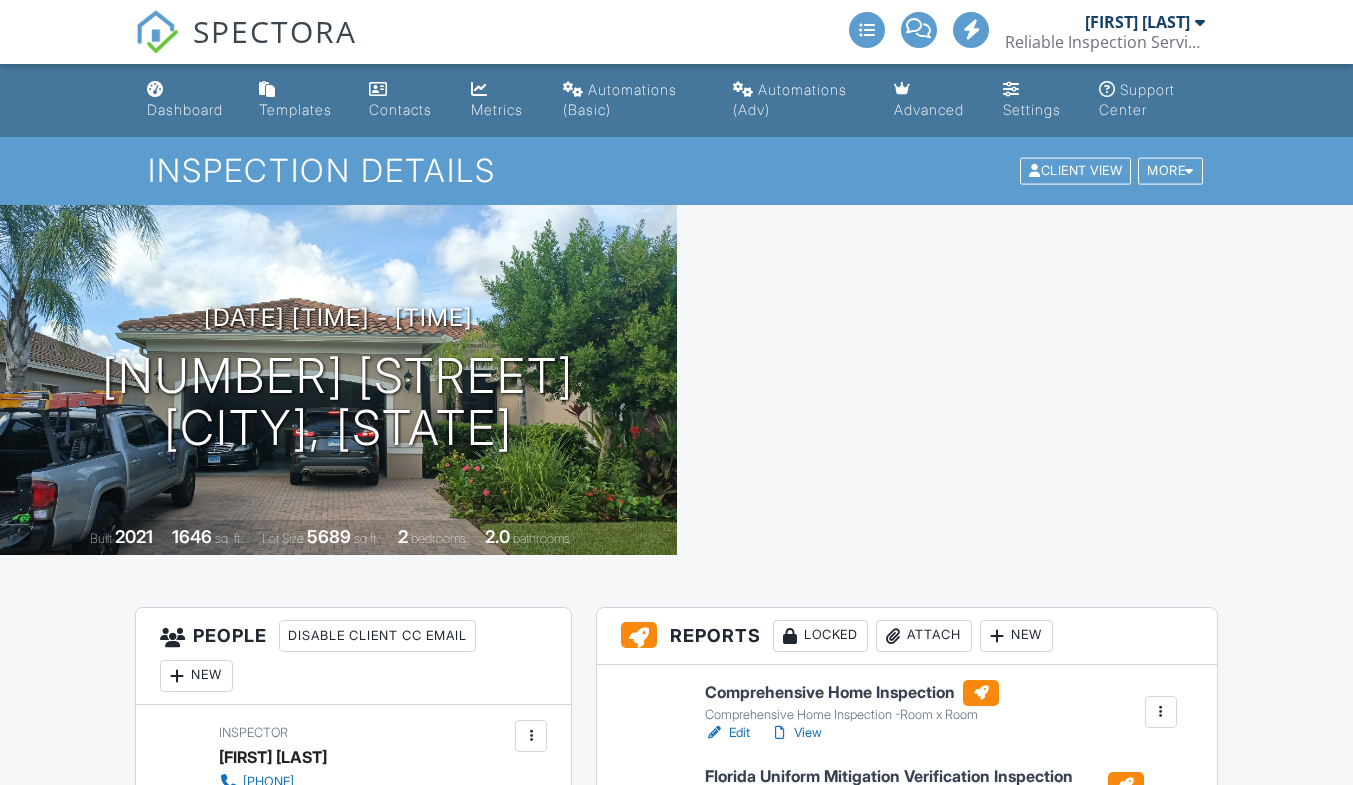 scroll, scrollTop: 0, scrollLeft: 0, axis: both 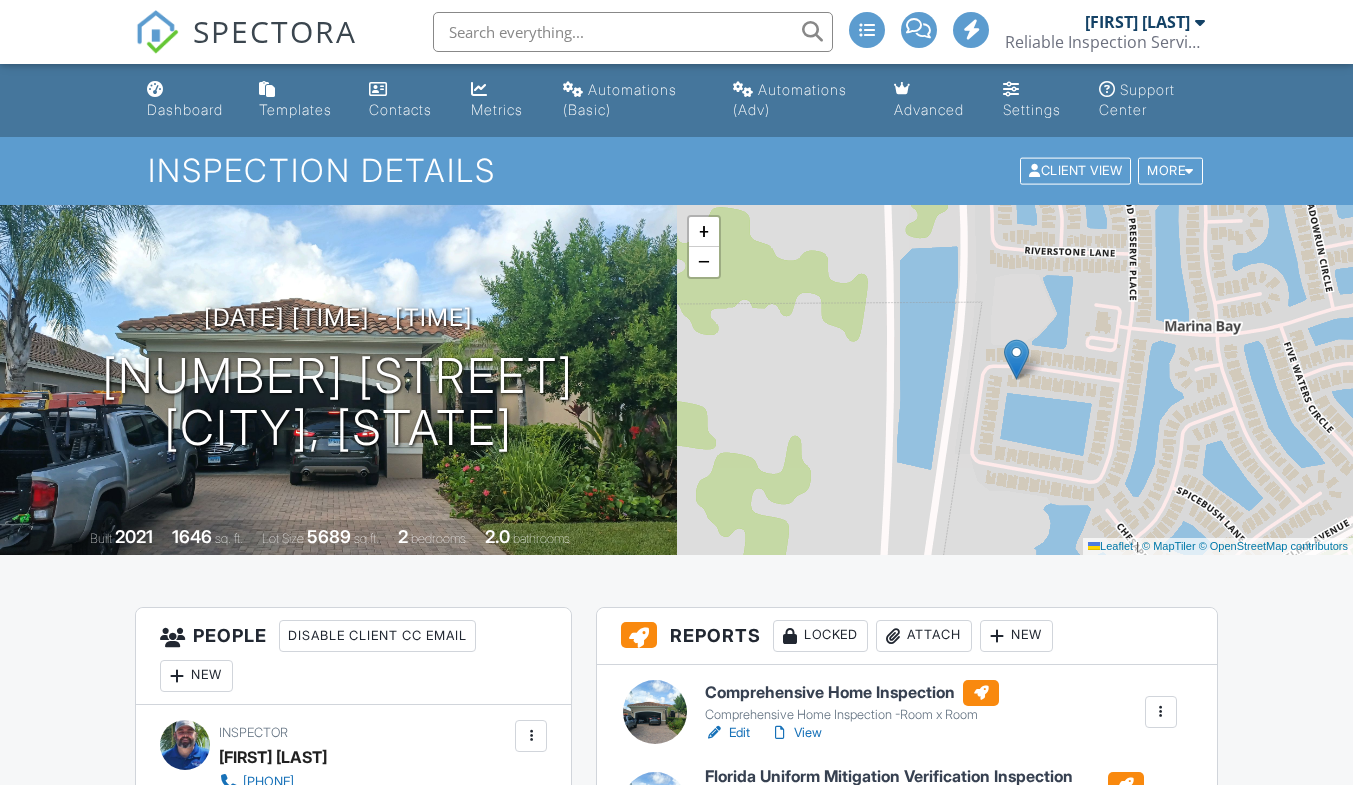 click on "Dashboard" at bounding box center (187, 100) 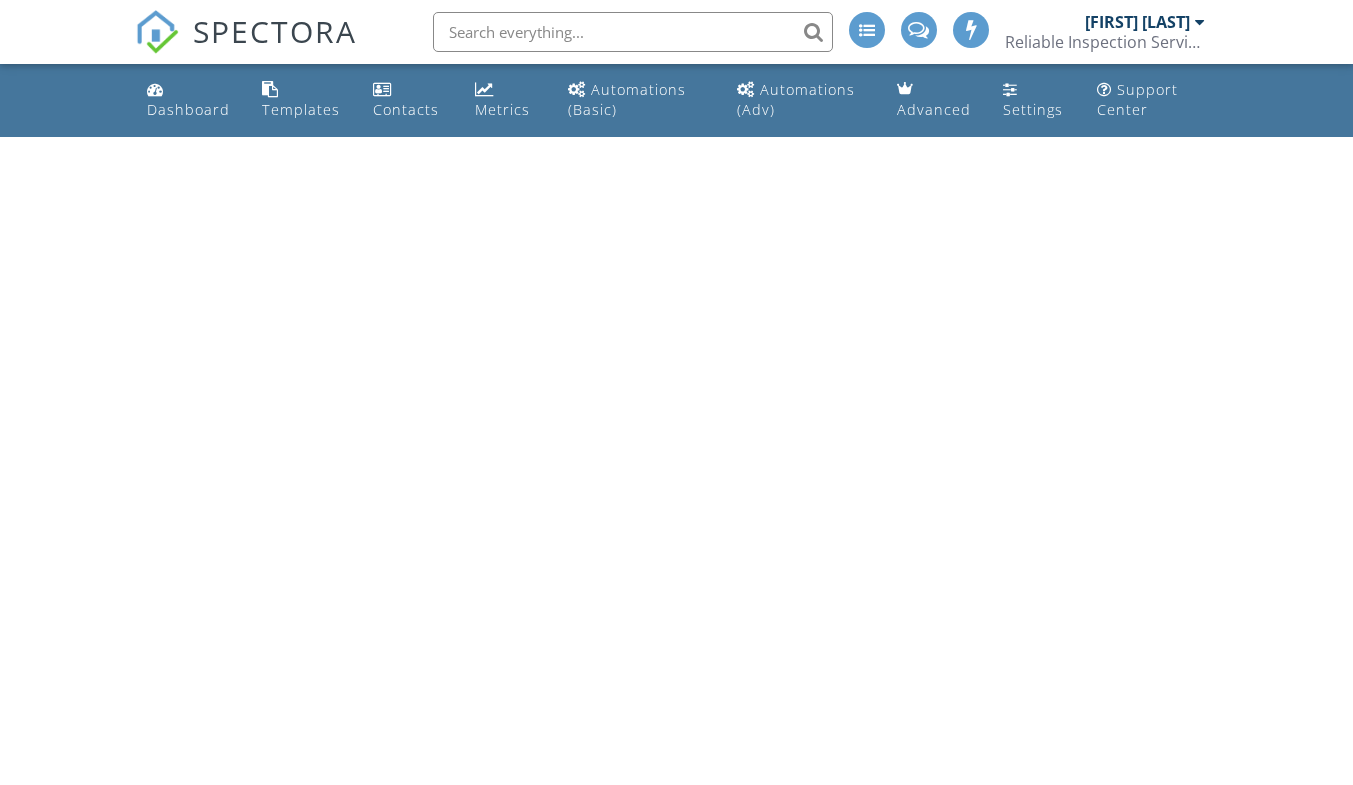 scroll, scrollTop: 0, scrollLeft: 0, axis: both 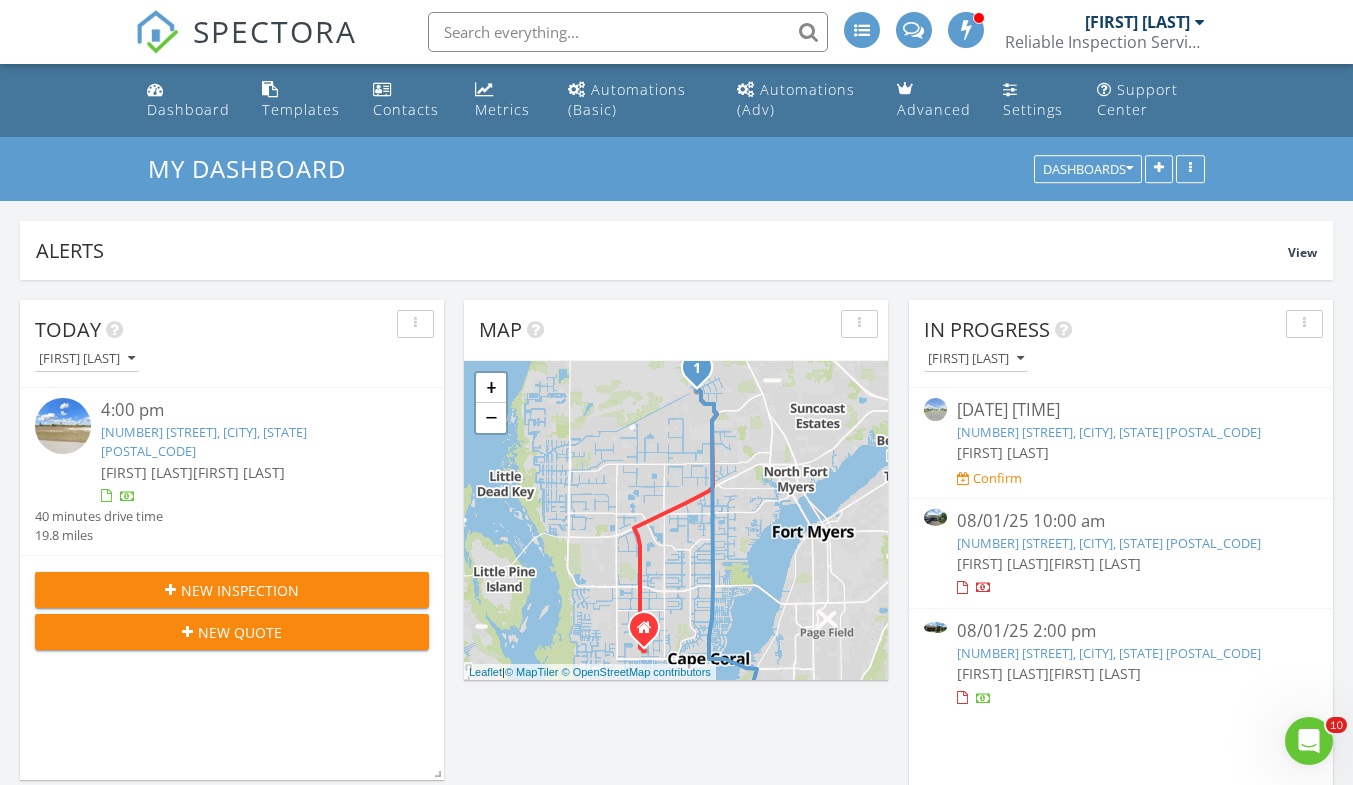 click on "[NUMBER] [STREET], [CITY], [STATE] [POSTAL_CODE]" at bounding box center [1109, 653] 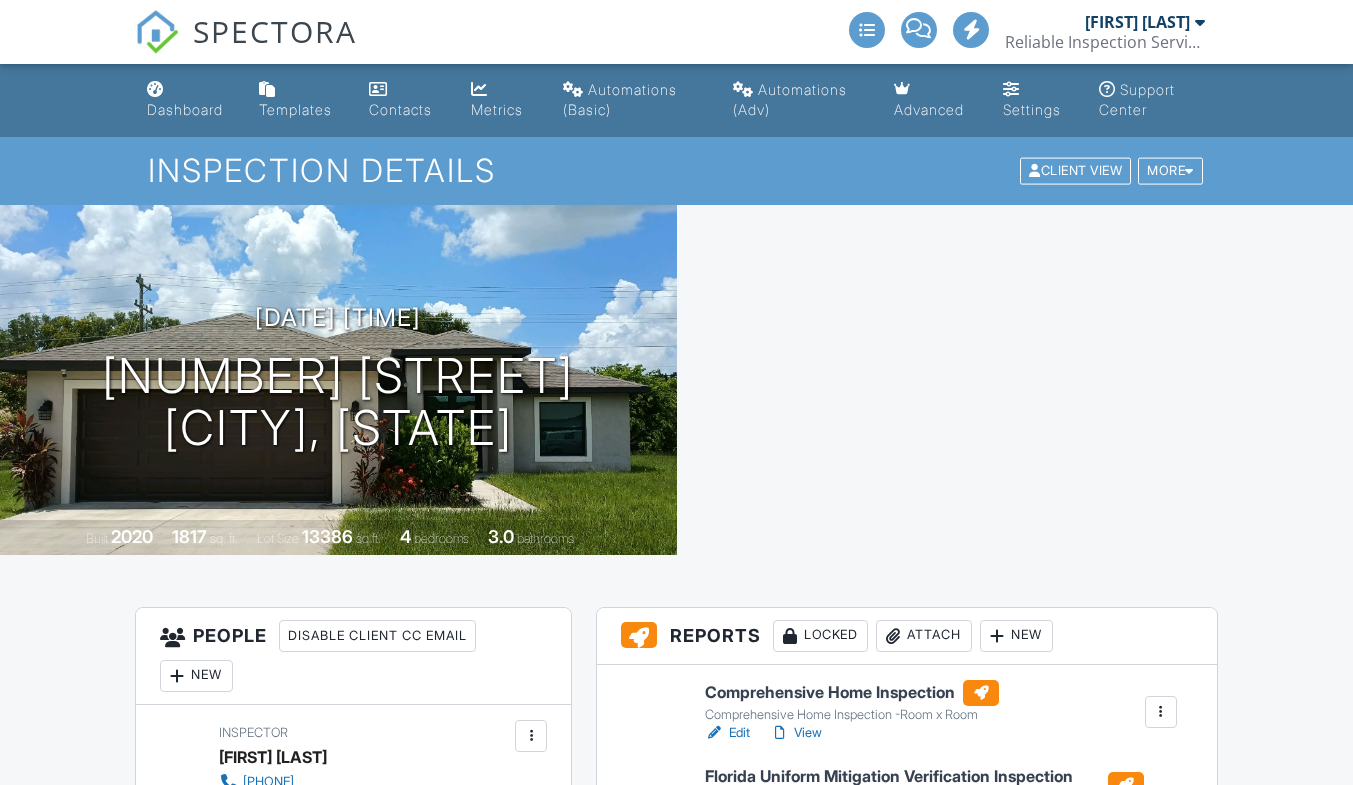 scroll, scrollTop: 0, scrollLeft: 0, axis: both 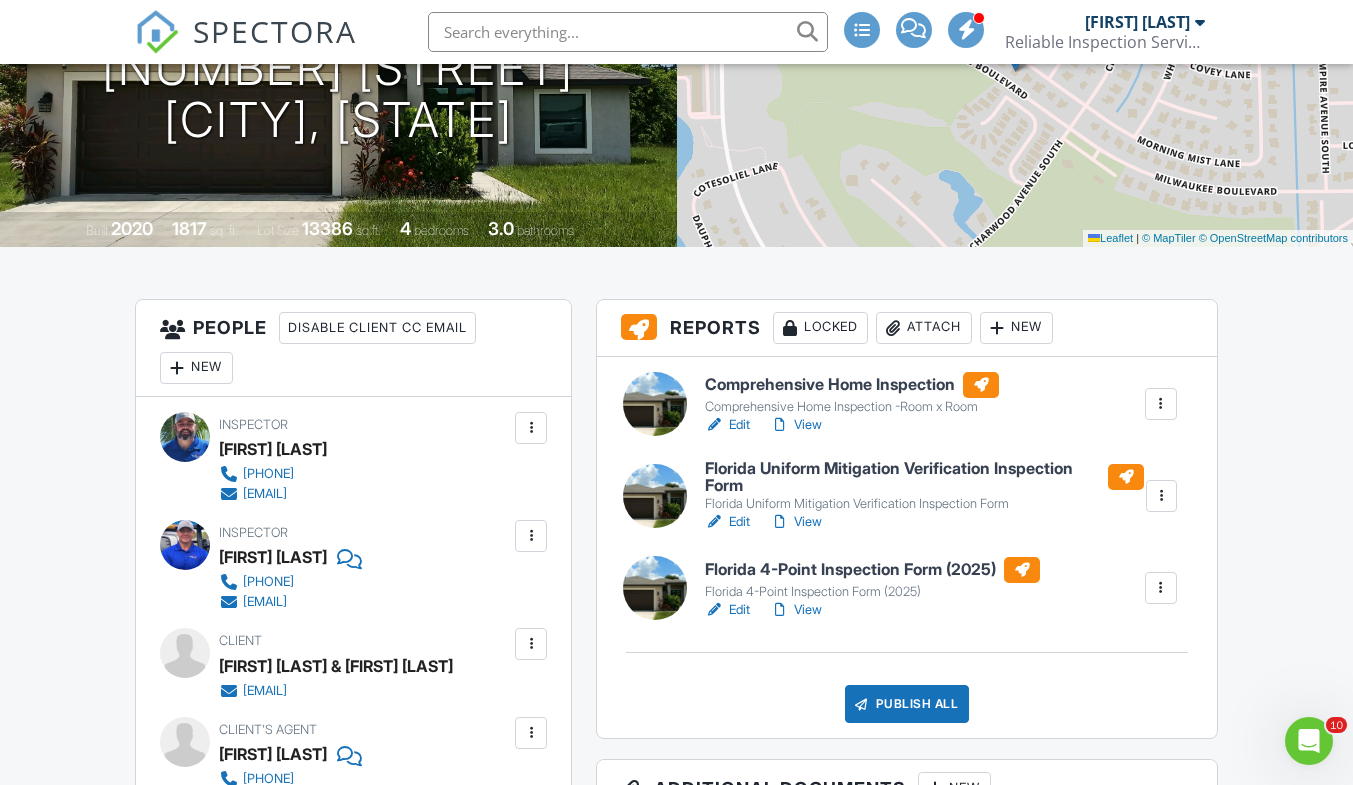 click on "View" at bounding box center [796, 610] 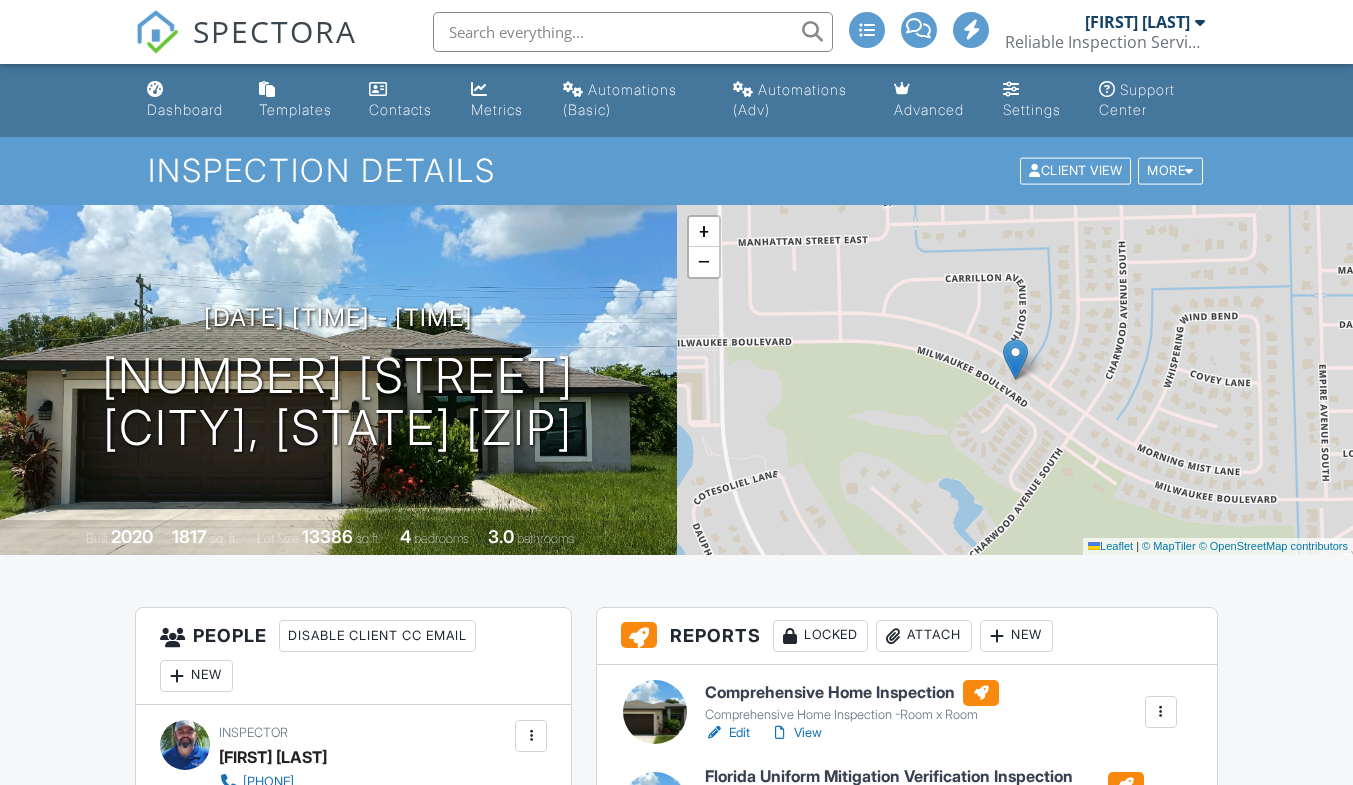 scroll, scrollTop: 308, scrollLeft: 0, axis: vertical 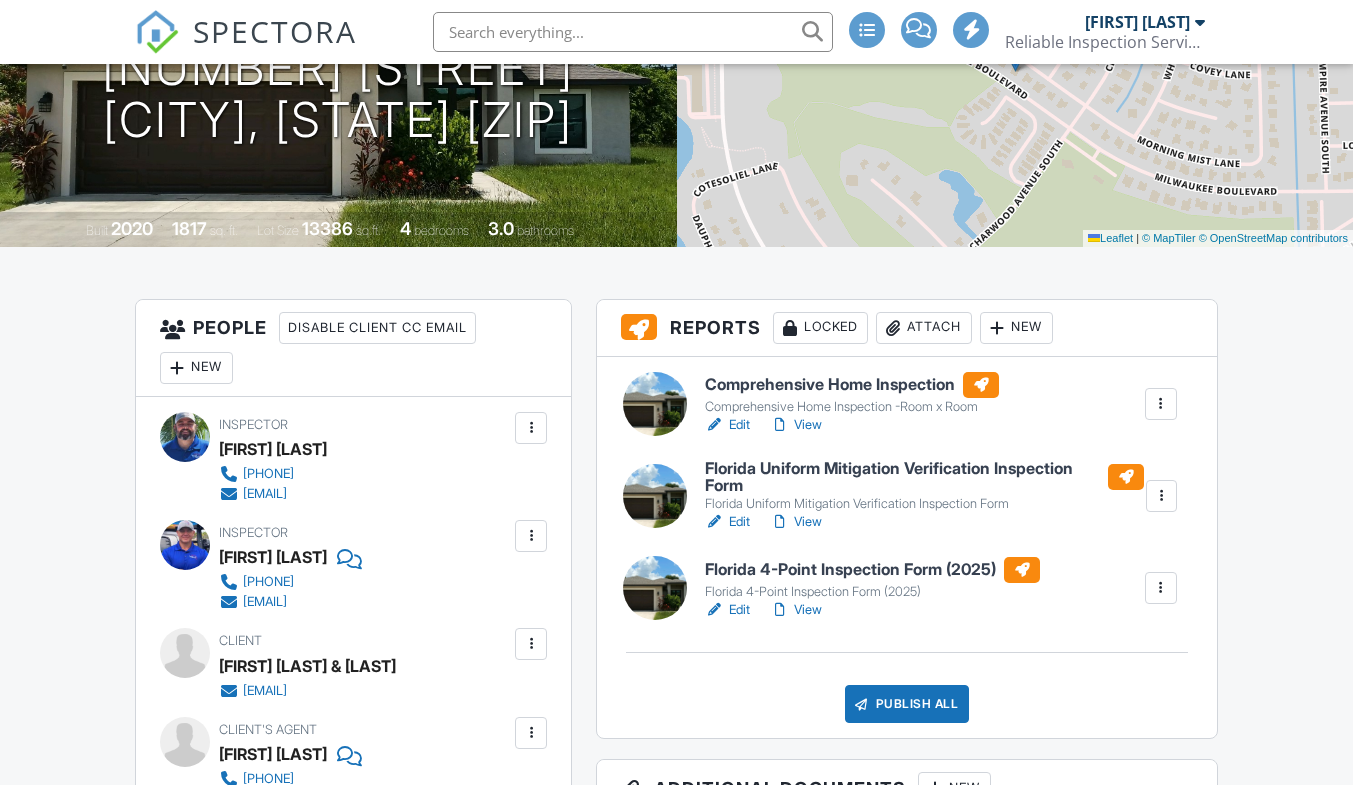 click on "Florida 4-Point Inspection Form (2025)" at bounding box center [872, 592] 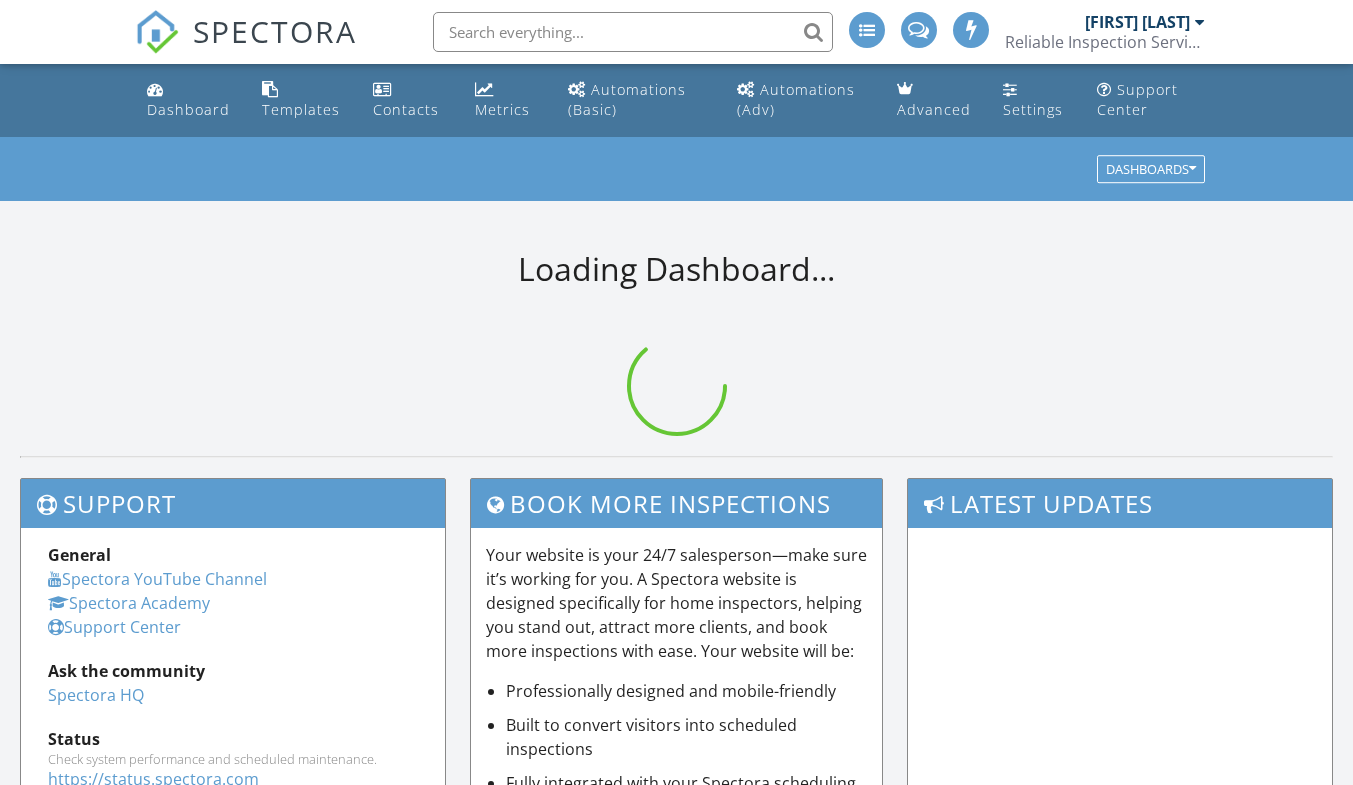 scroll, scrollTop: 0, scrollLeft: 0, axis: both 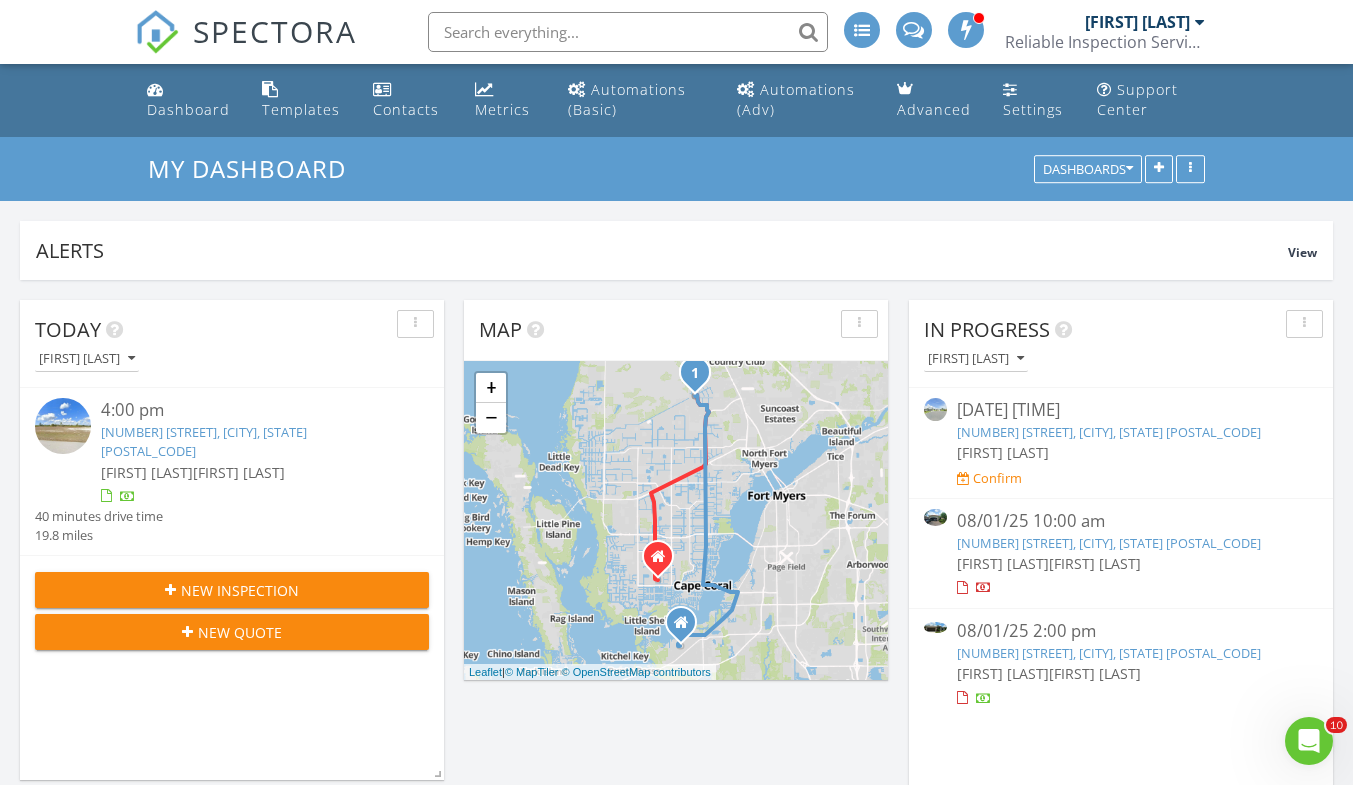click on "[NUMBER] [STREET], [CITY], [STATE] [POSTAL_CODE]" at bounding box center [1109, 653] 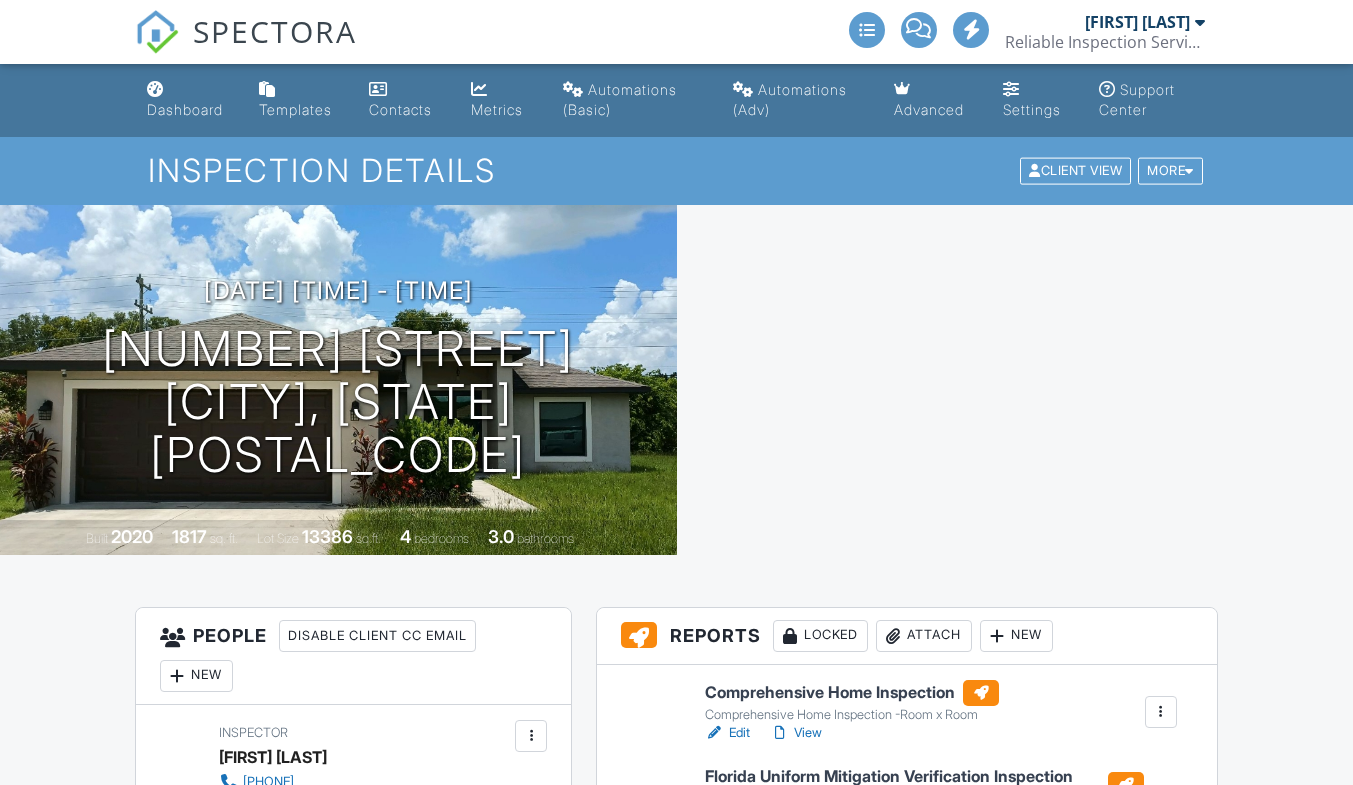 scroll, scrollTop: 0, scrollLeft: 0, axis: both 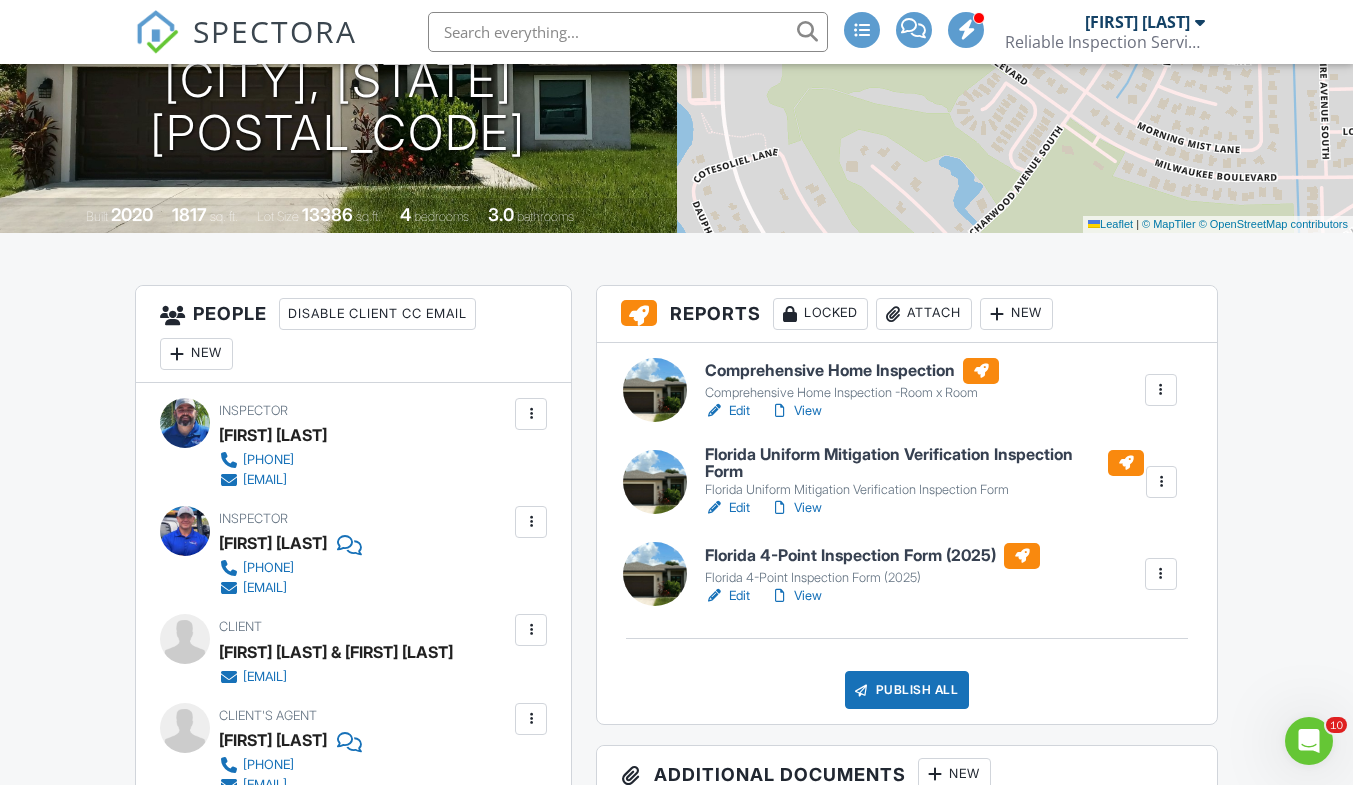 click on "Edit" at bounding box center (727, 508) 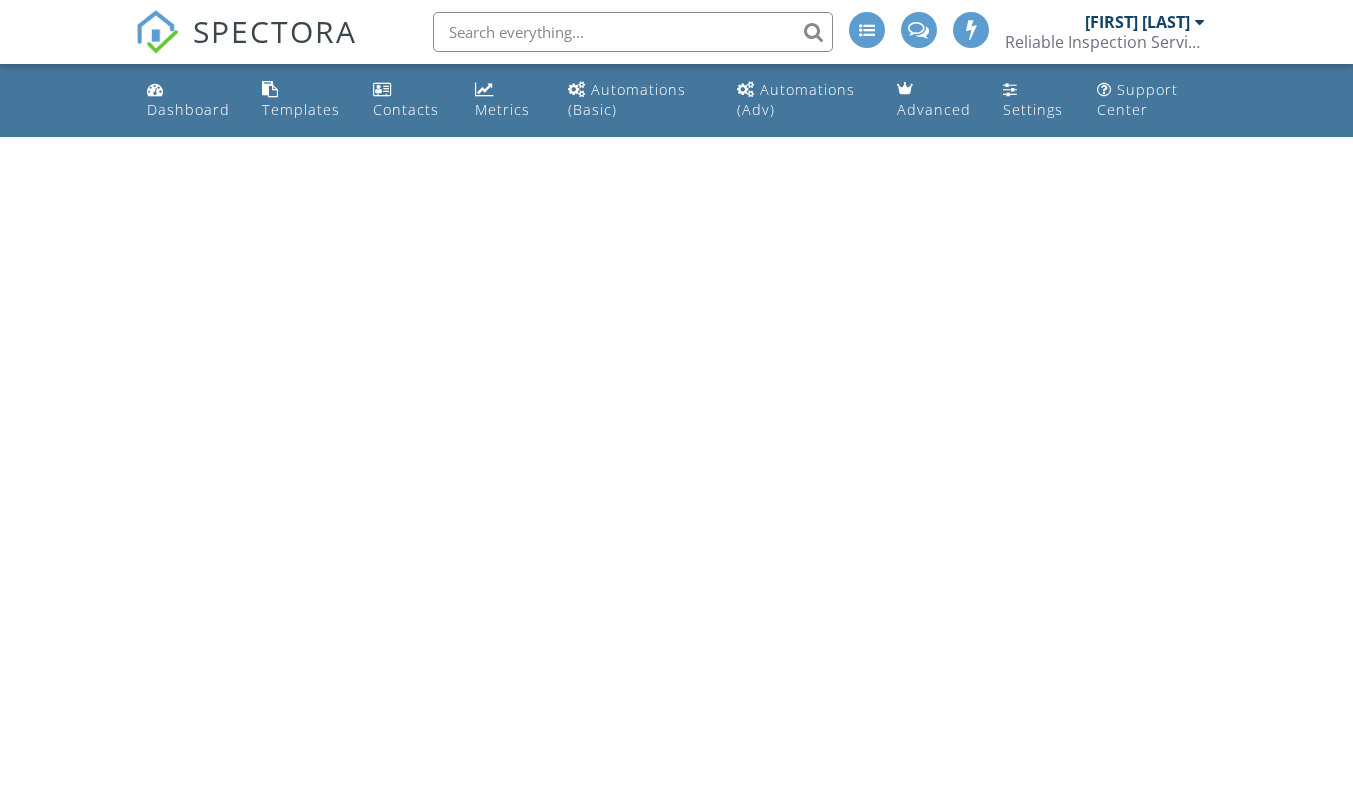 scroll, scrollTop: 0, scrollLeft: 0, axis: both 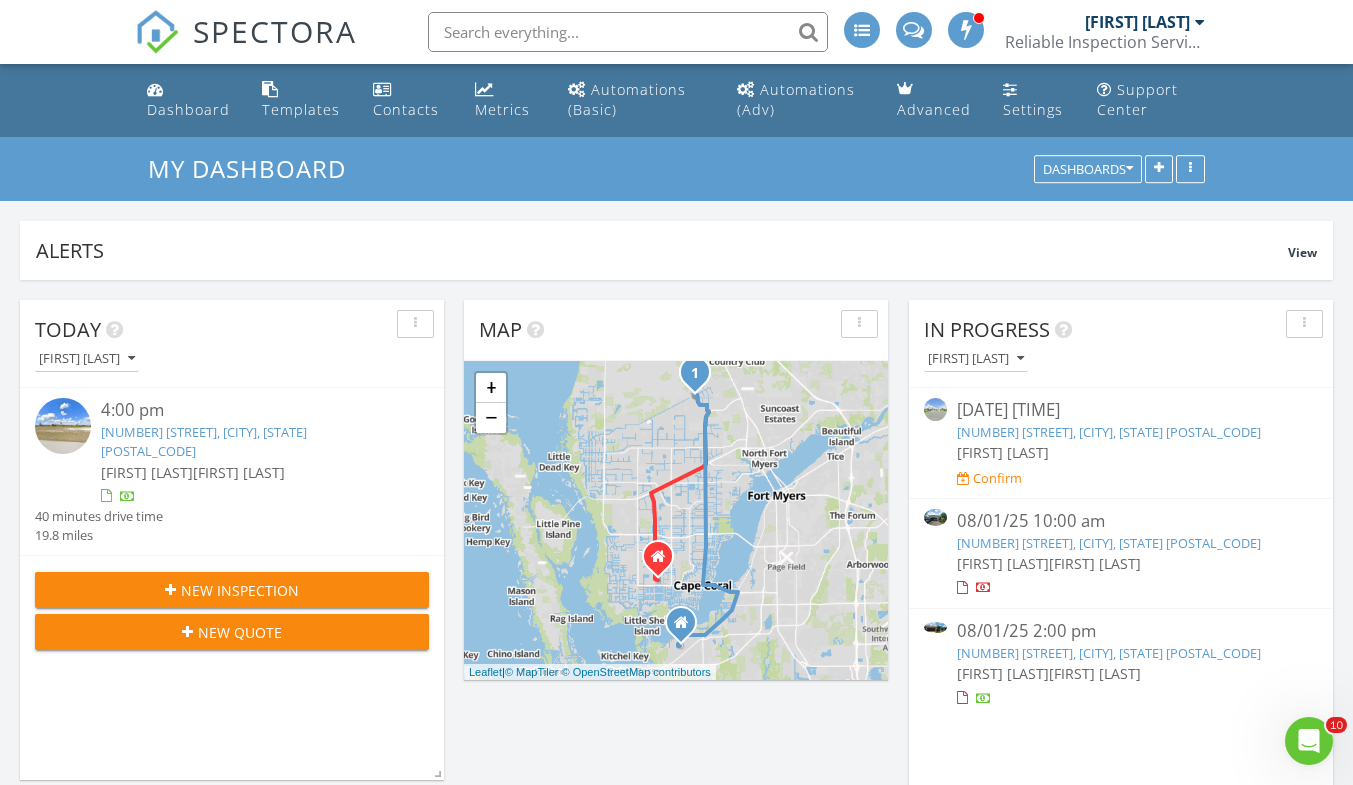 click on "610 Morning Mist Ln, Lehigh Acres, FL 33974" at bounding box center [1109, 653] 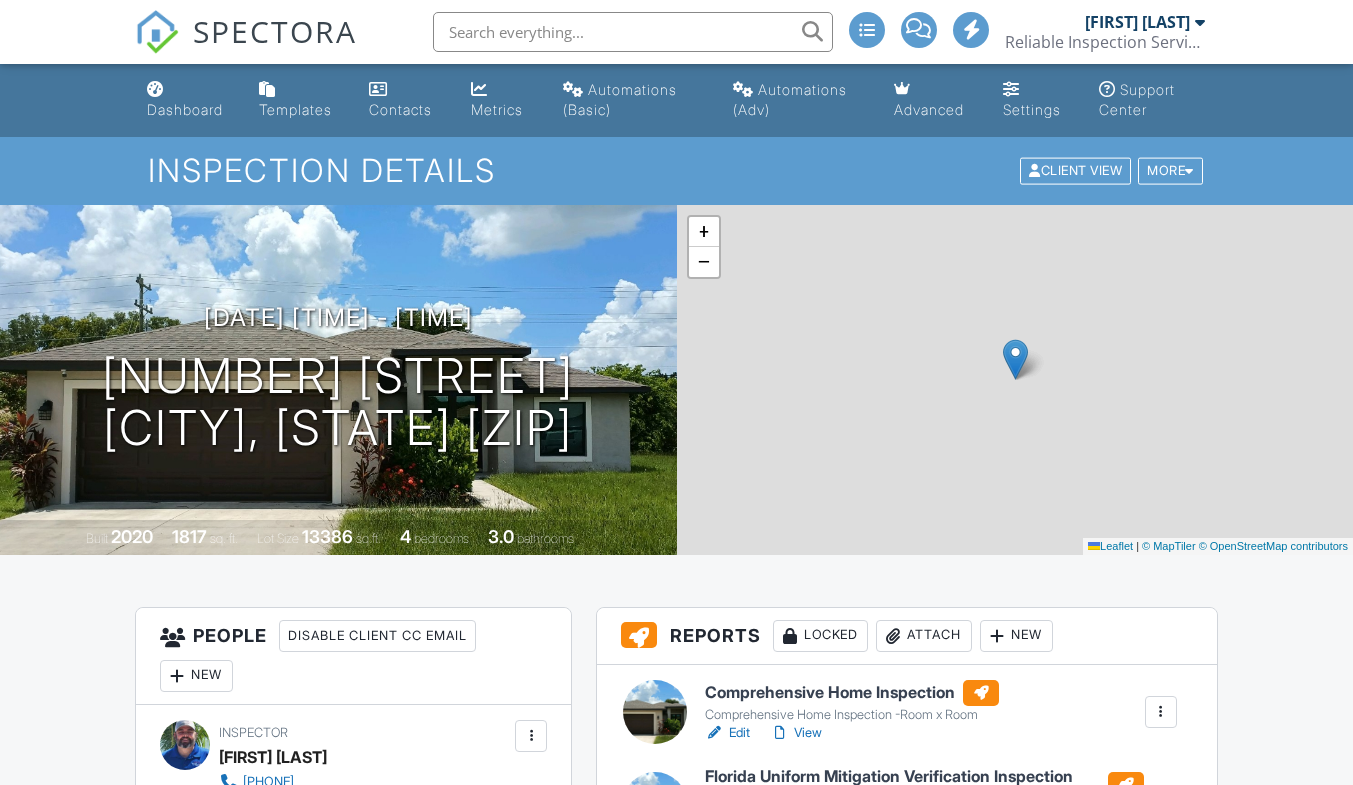 scroll, scrollTop: 504, scrollLeft: 0, axis: vertical 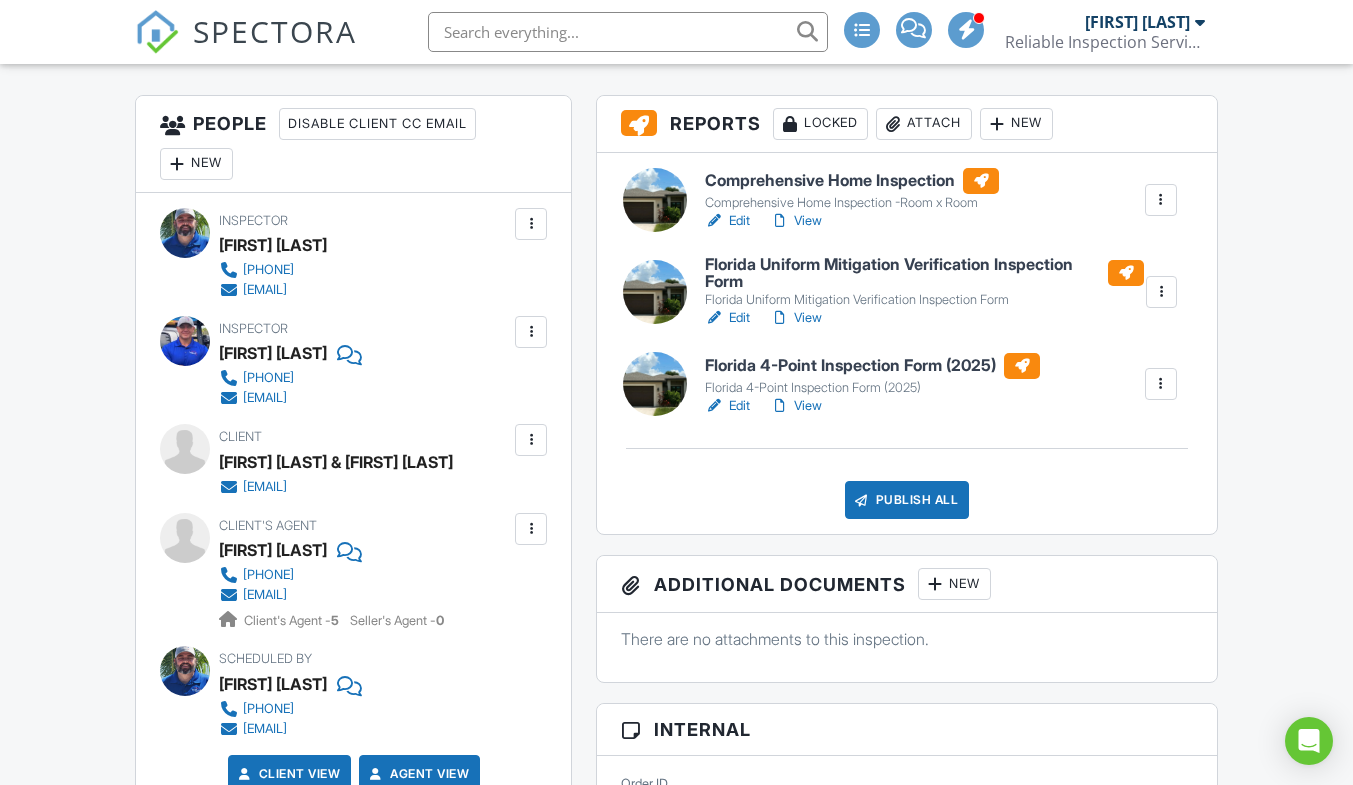 click on "View" at bounding box center [796, 318] 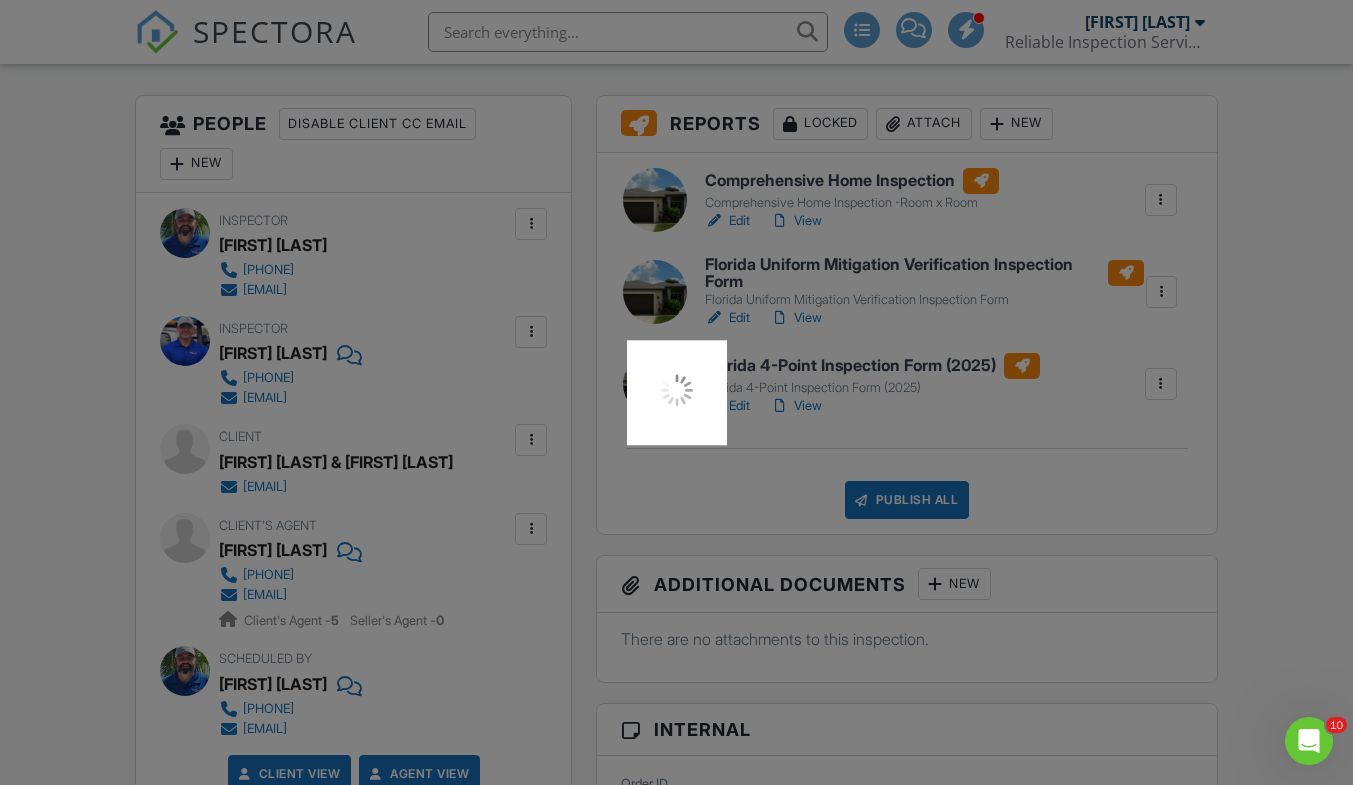 scroll, scrollTop: 0, scrollLeft: 0, axis: both 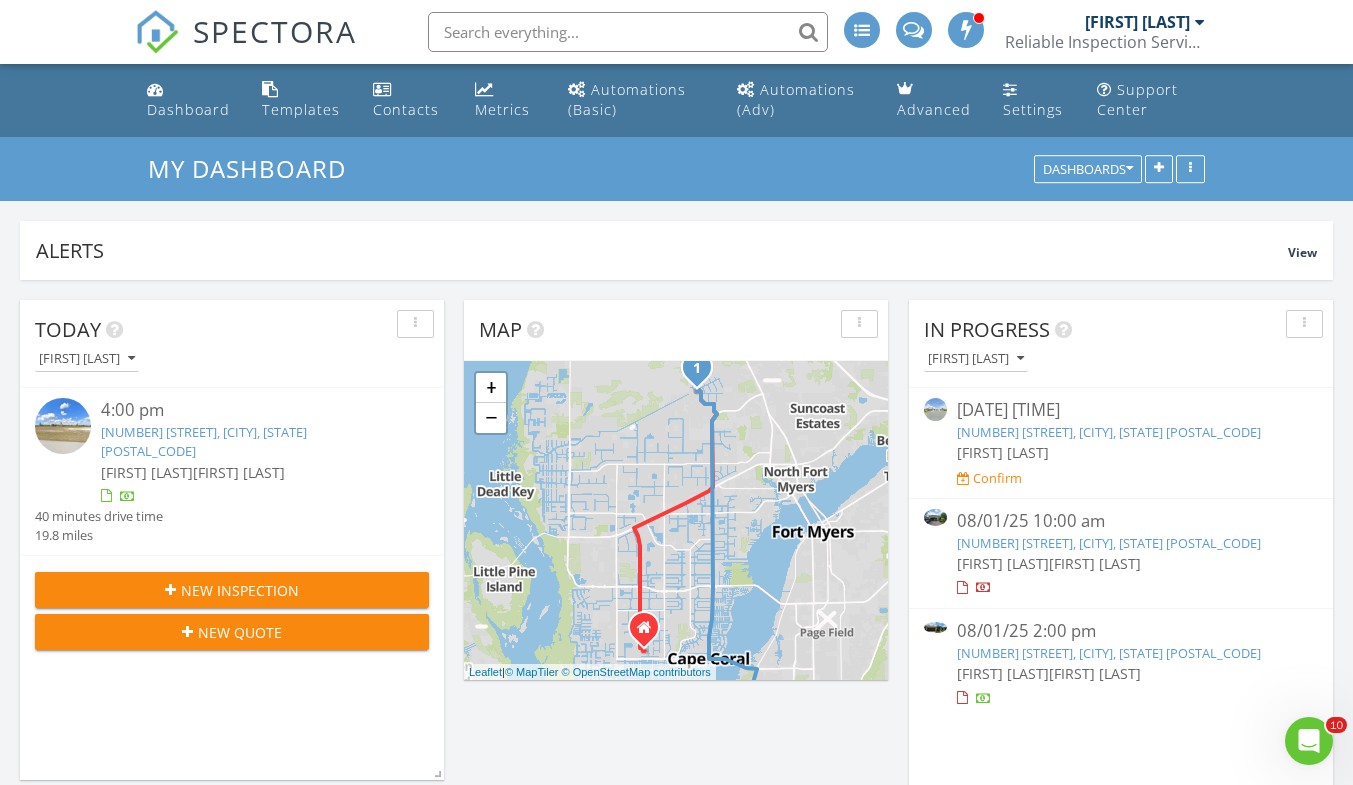 click on "610 Morning Mist Ln, Lehigh Acres, FL 33974" at bounding box center (1109, 653) 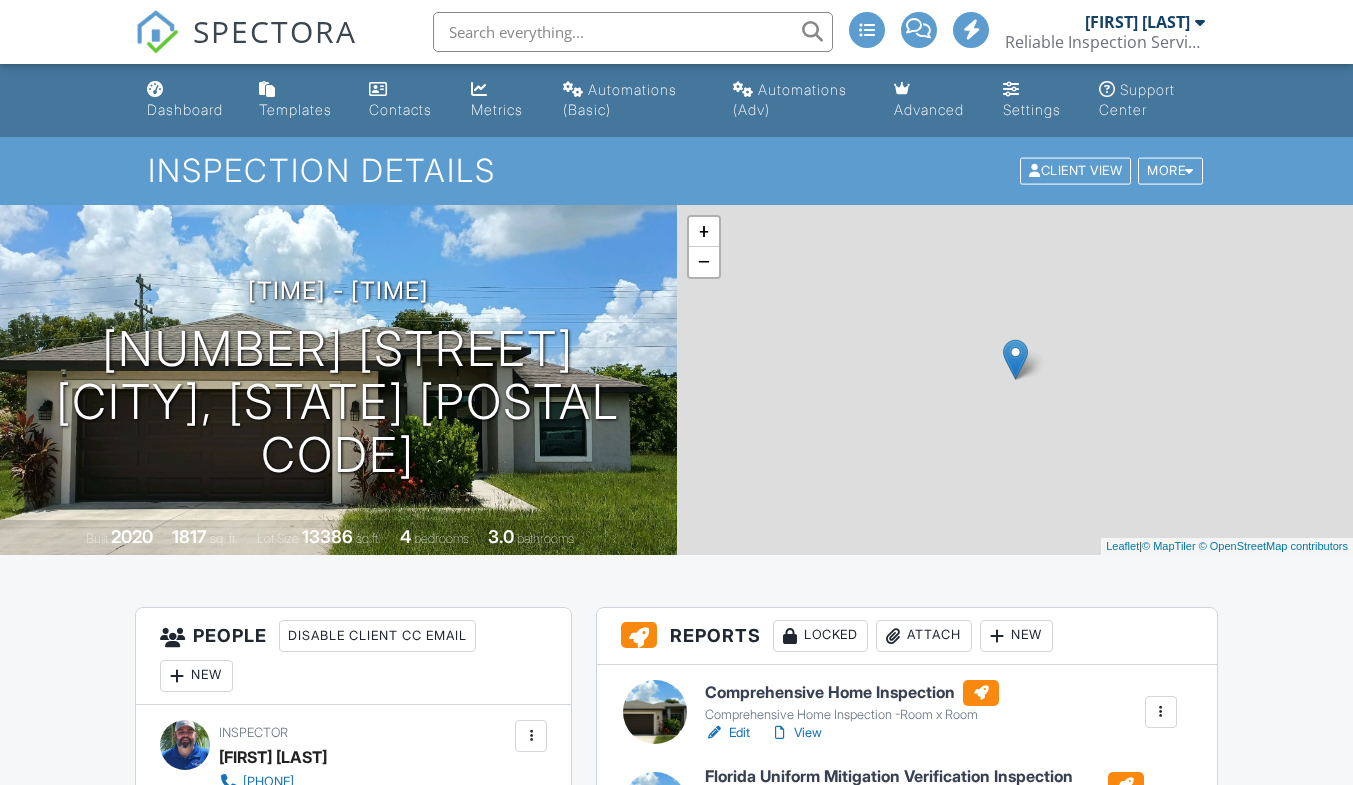 scroll, scrollTop: 432, scrollLeft: 0, axis: vertical 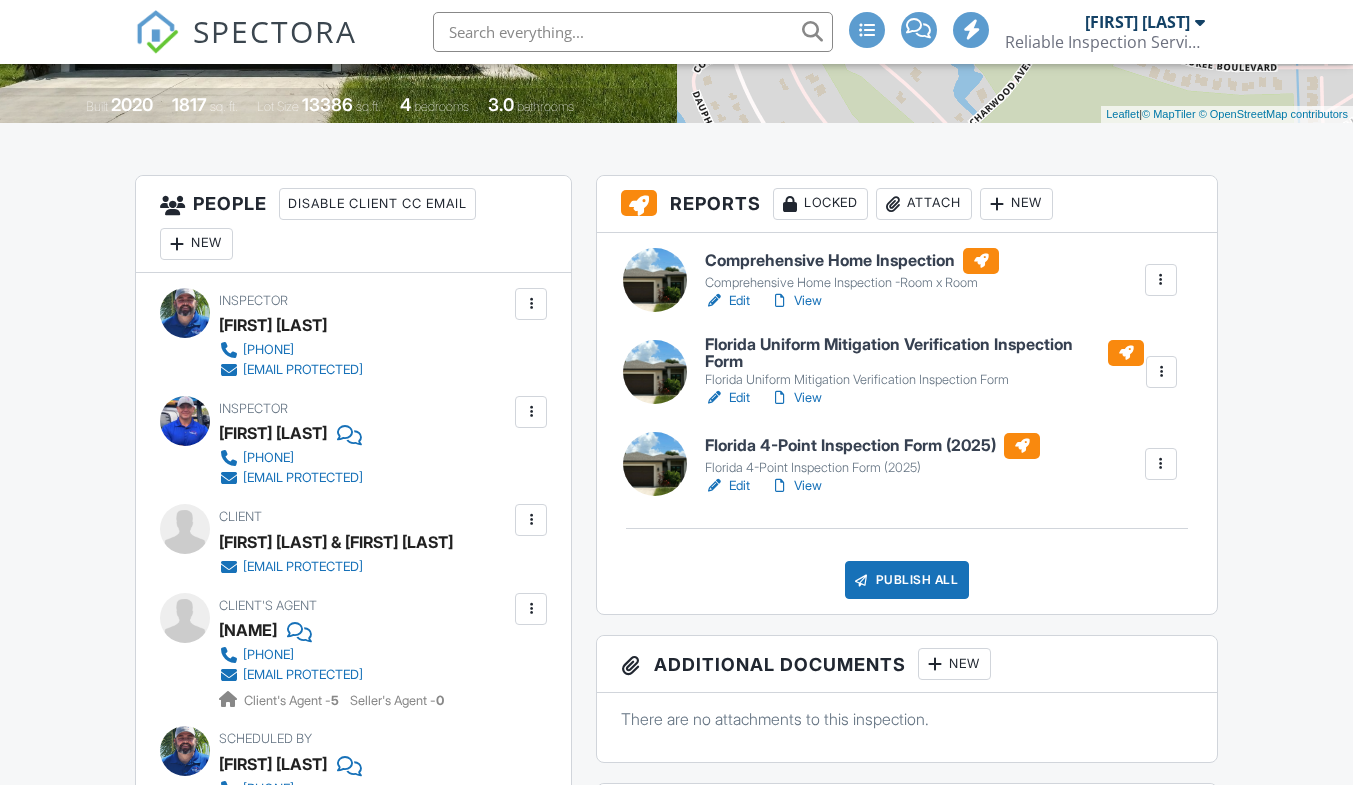 click on "View" at bounding box center (796, 301) 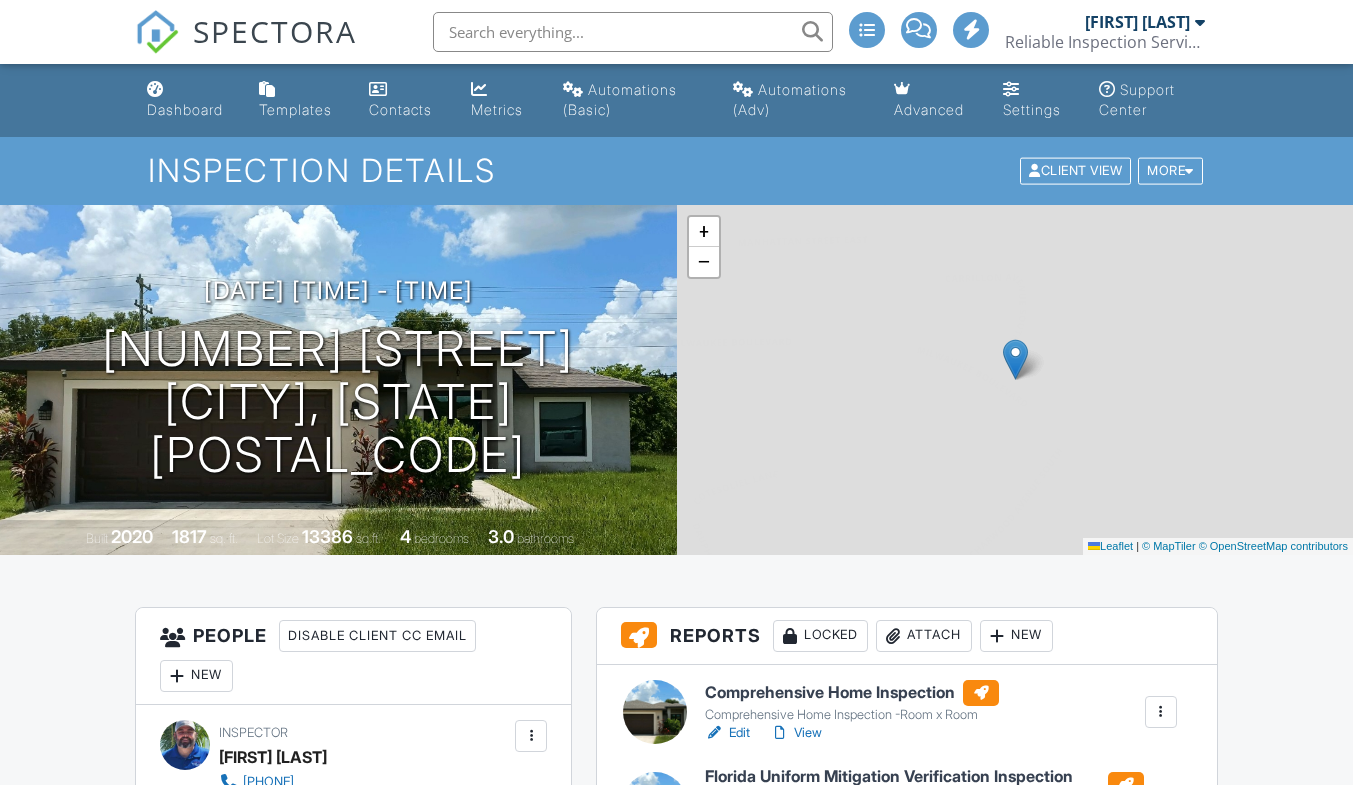 scroll, scrollTop: 456, scrollLeft: 0, axis: vertical 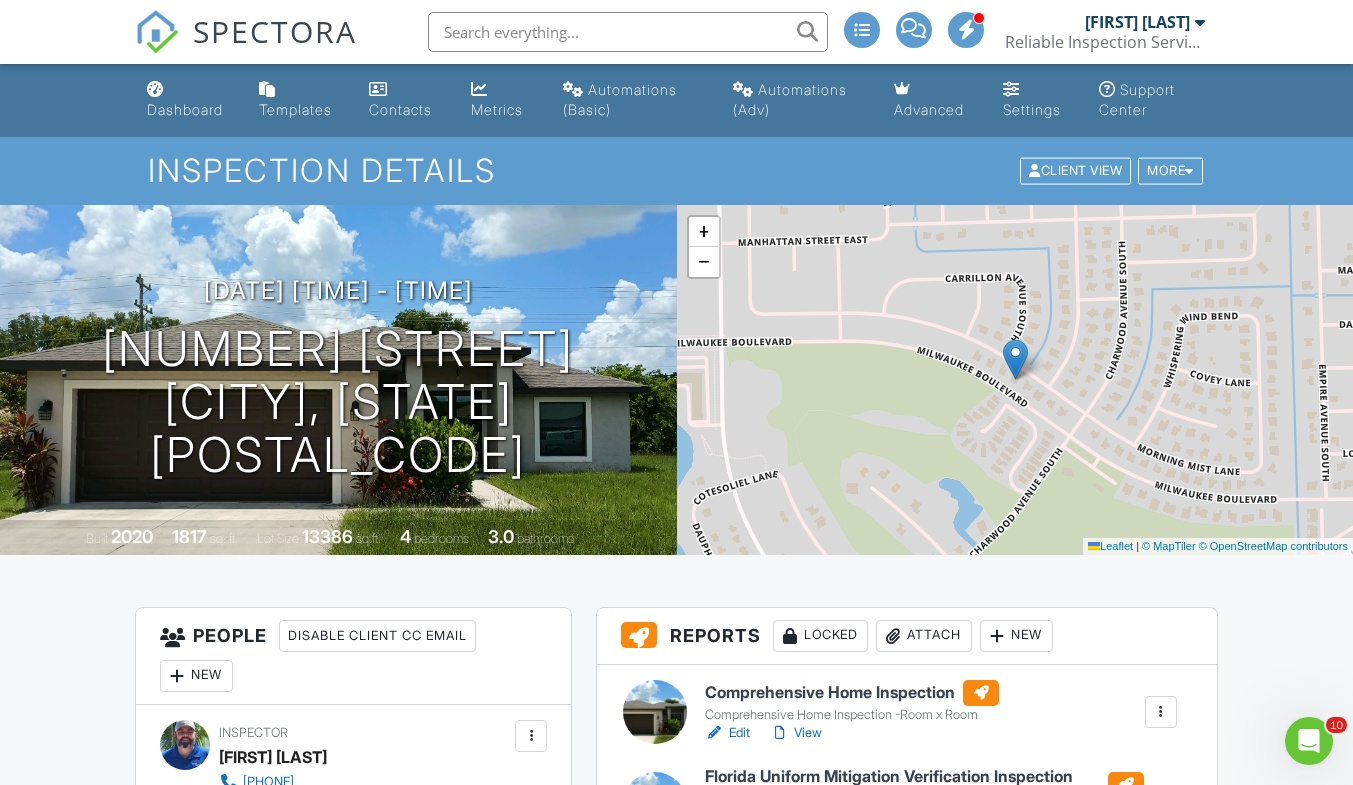click on "Dashboard" at bounding box center [187, 100] 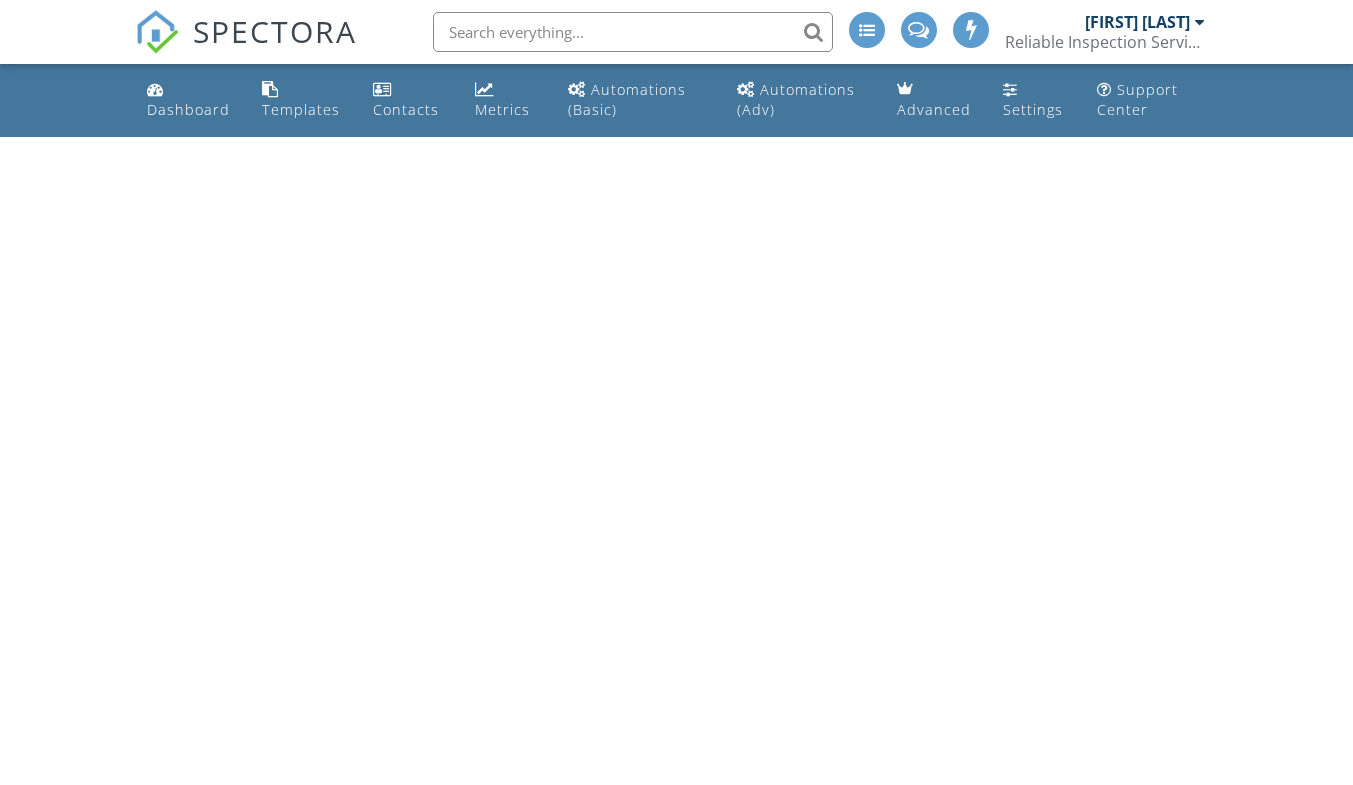 scroll, scrollTop: 0, scrollLeft: 0, axis: both 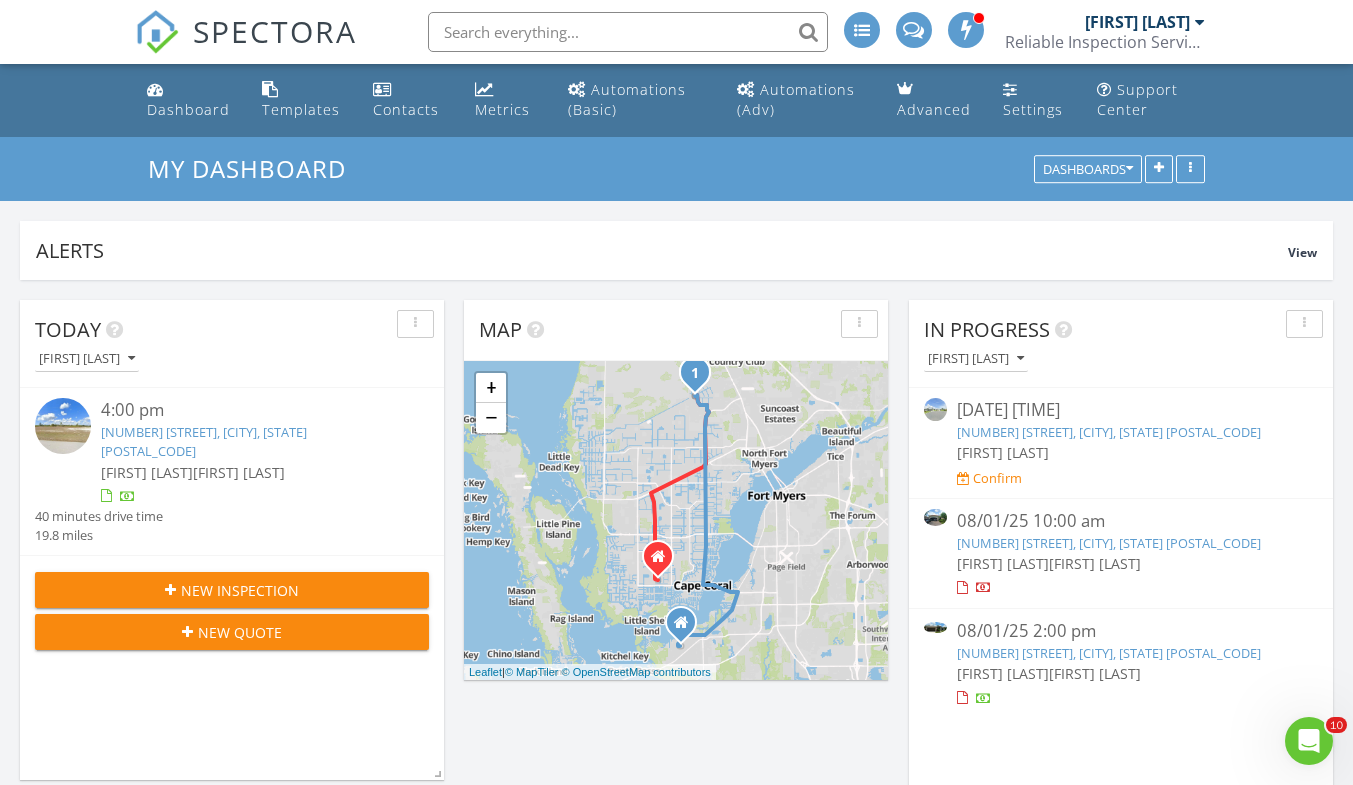 click on "12034 Lakewood Preserve Pl, Fort Myers, FL 33913" at bounding box center (1109, 543) 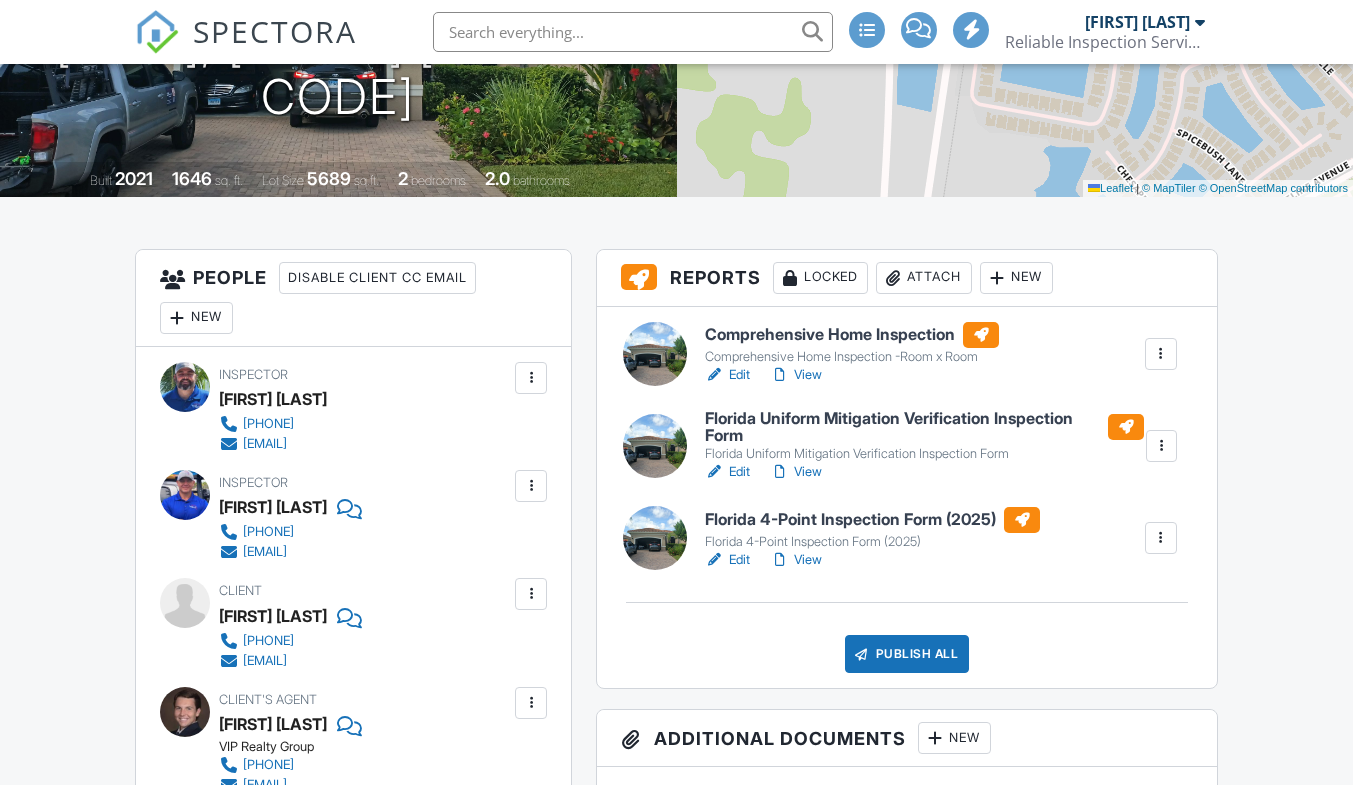 scroll, scrollTop: 374, scrollLeft: 0, axis: vertical 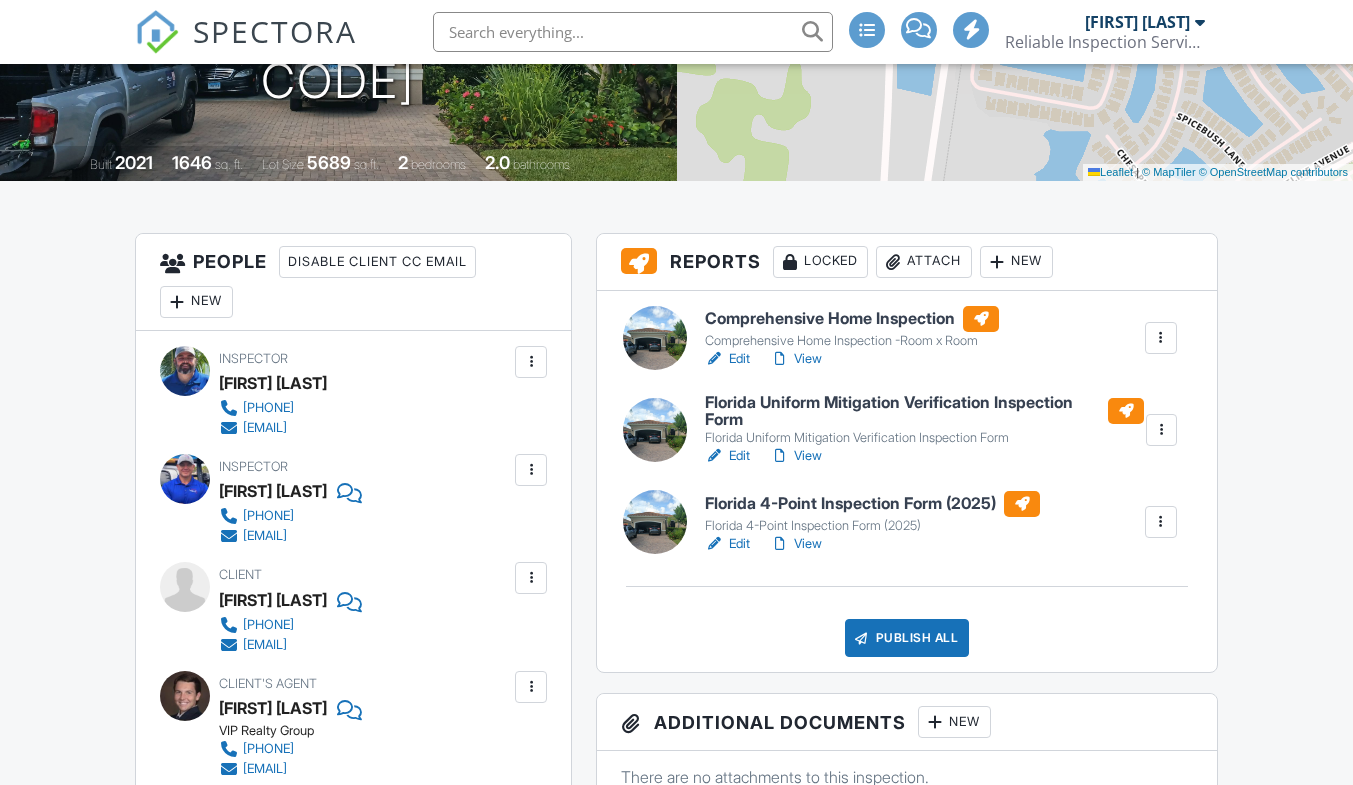 click on "Edit" at bounding box center [727, 359] 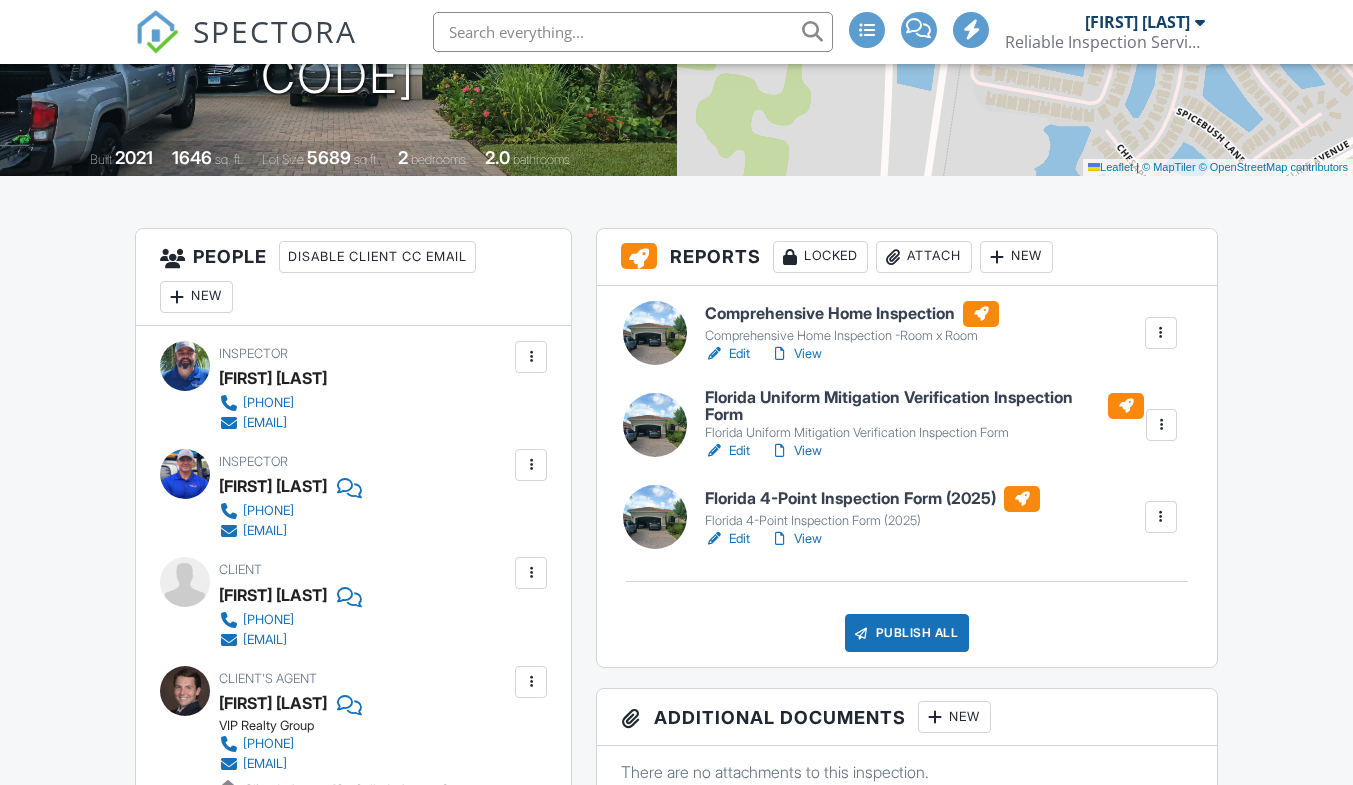 scroll, scrollTop: 0, scrollLeft: 0, axis: both 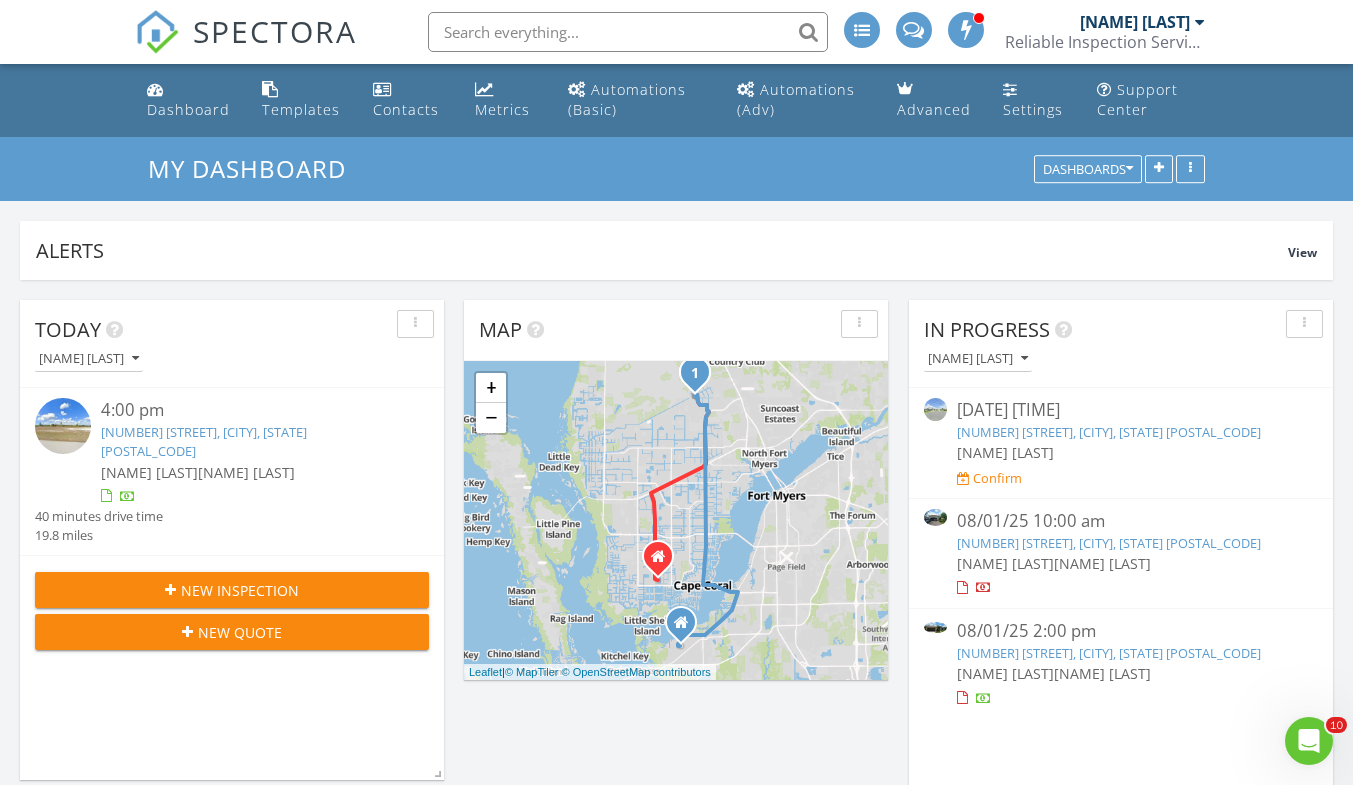 click on "12034 Lakewood Preserve Pl, Fort Myers, FL 33913" at bounding box center (1109, 543) 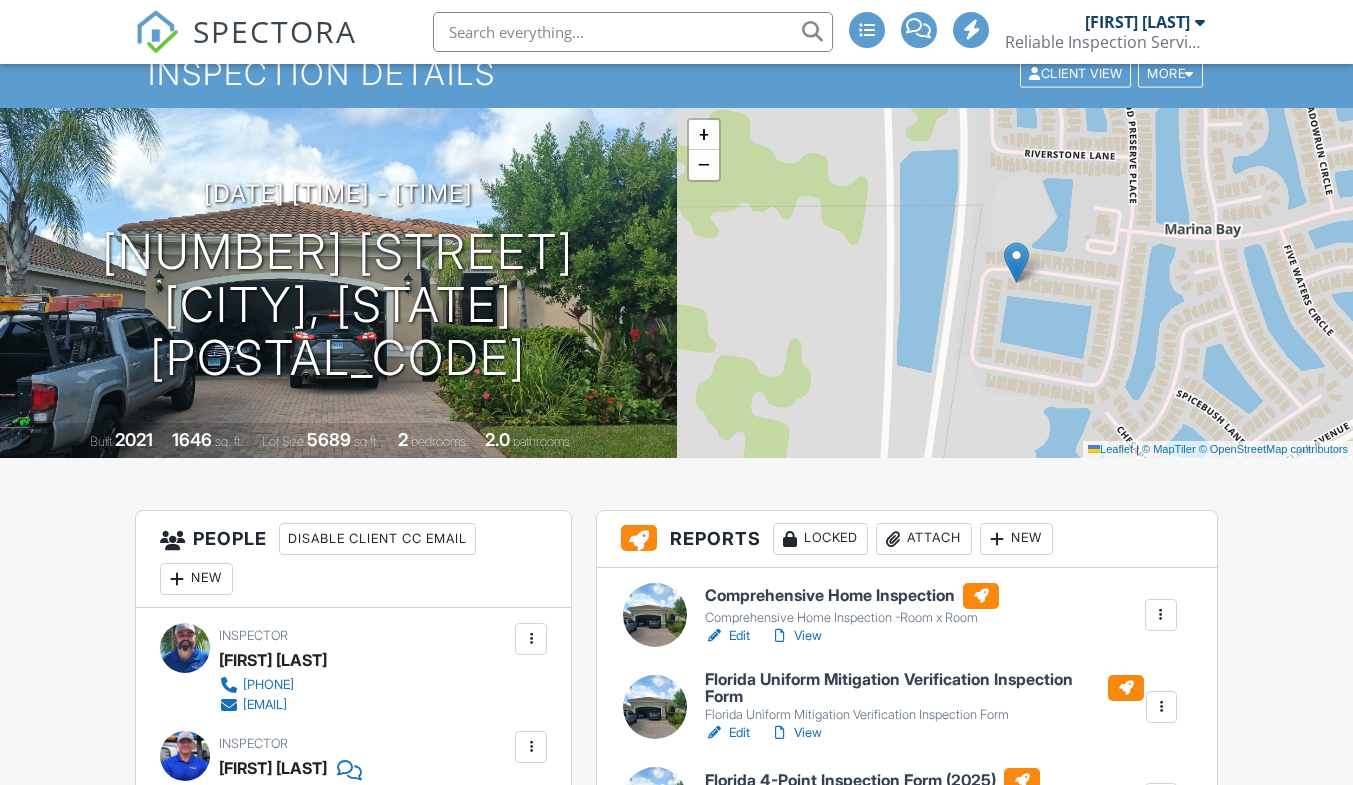 scroll, scrollTop: 231, scrollLeft: 0, axis: vertical 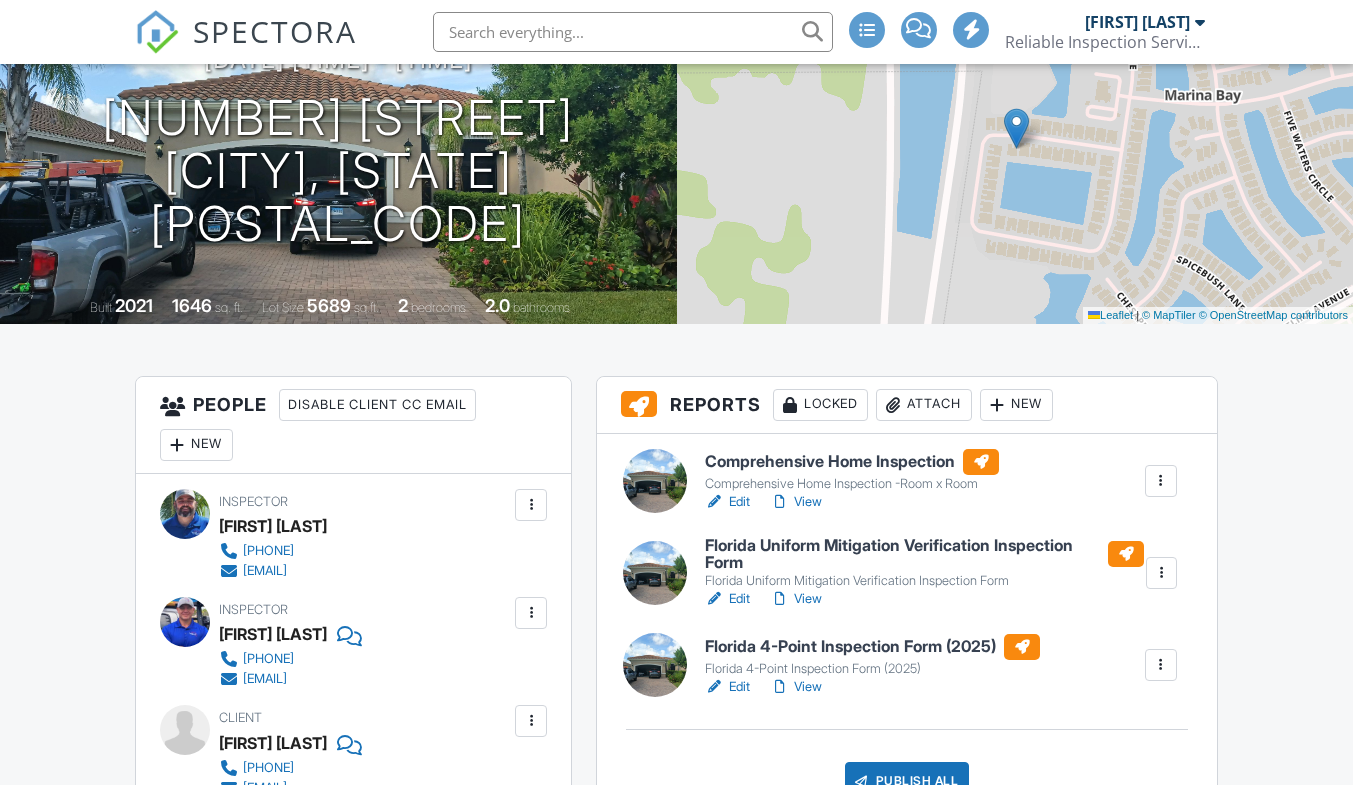 click on "View" at bounding box center [796, 502] 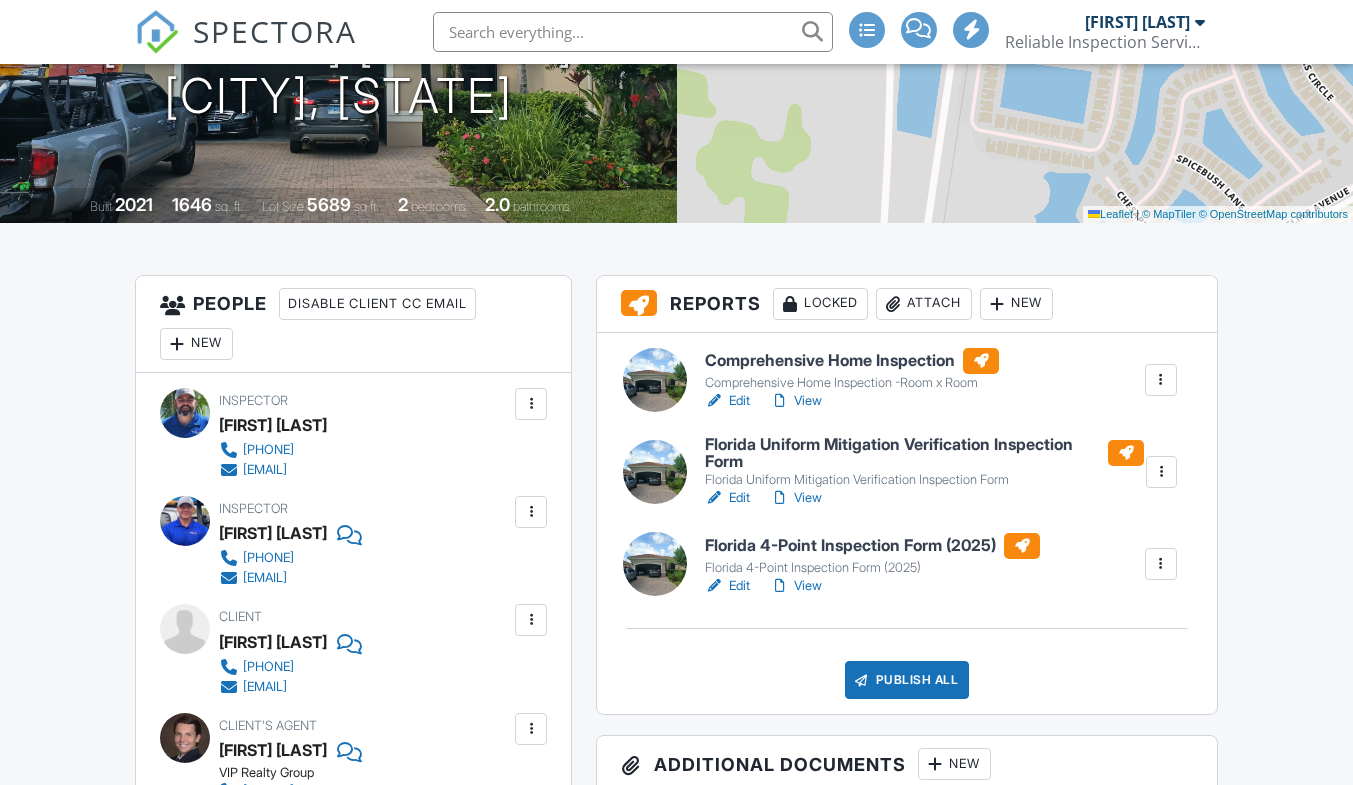 scroll, scrollTop: 420, scrollLeft: 0, axis: vertical 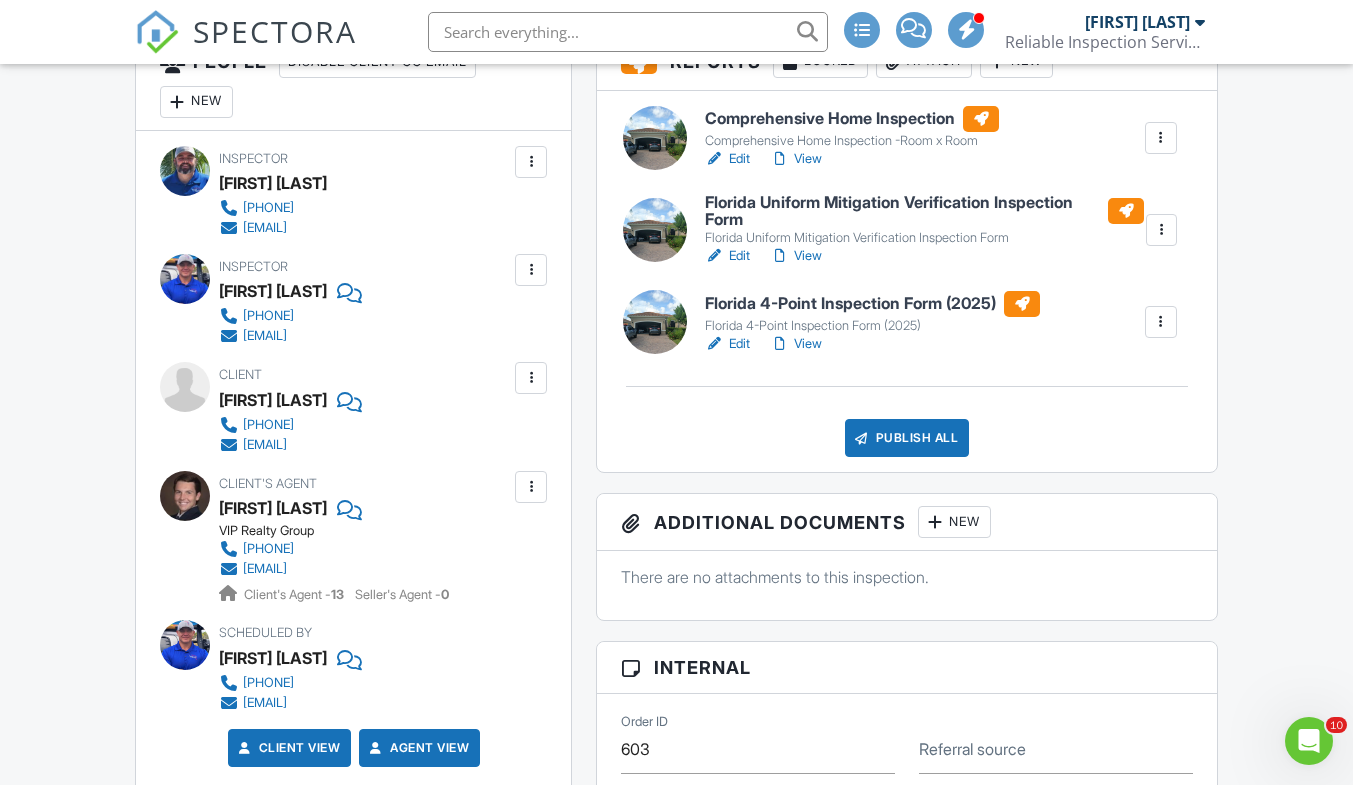 click at bounding box center [862, 438] 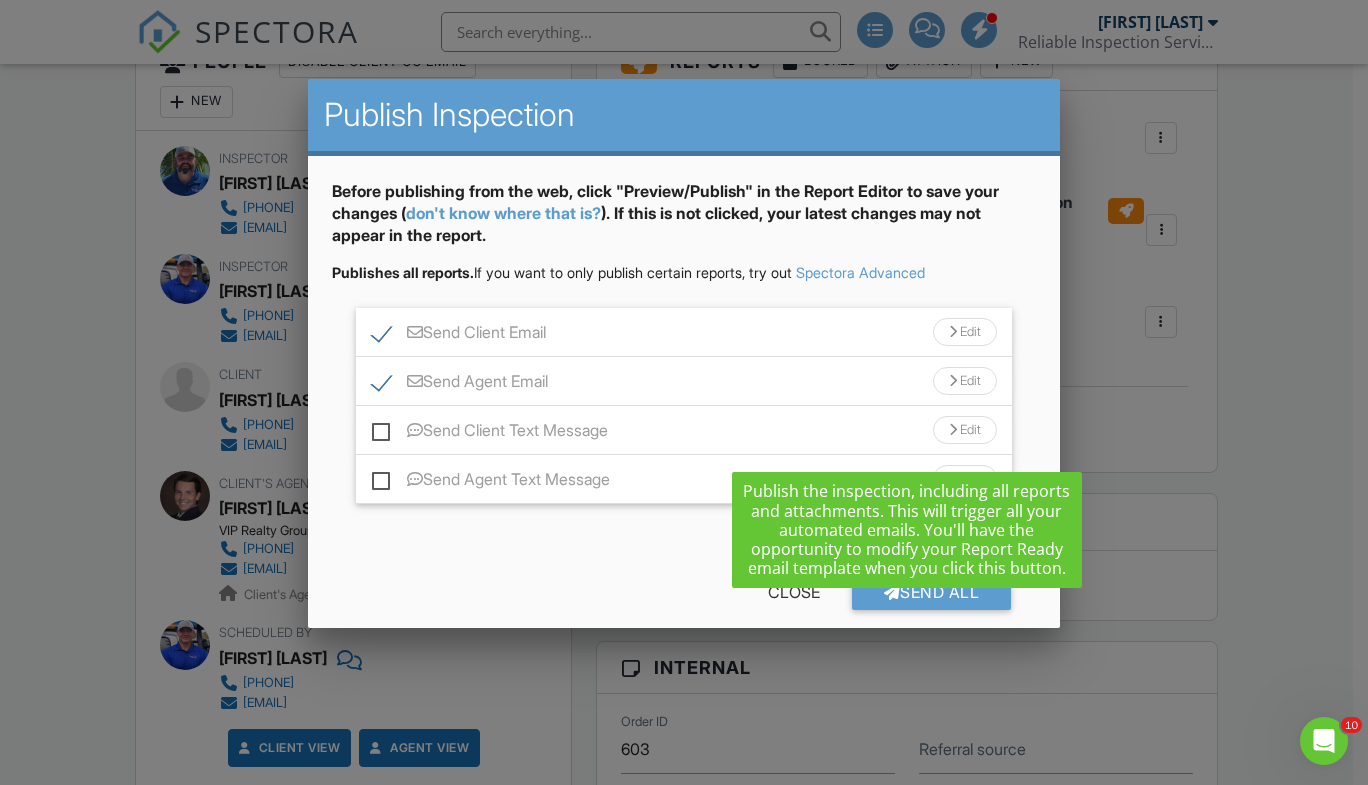 click on "Send All
Close" at bounding box center (684, 596) 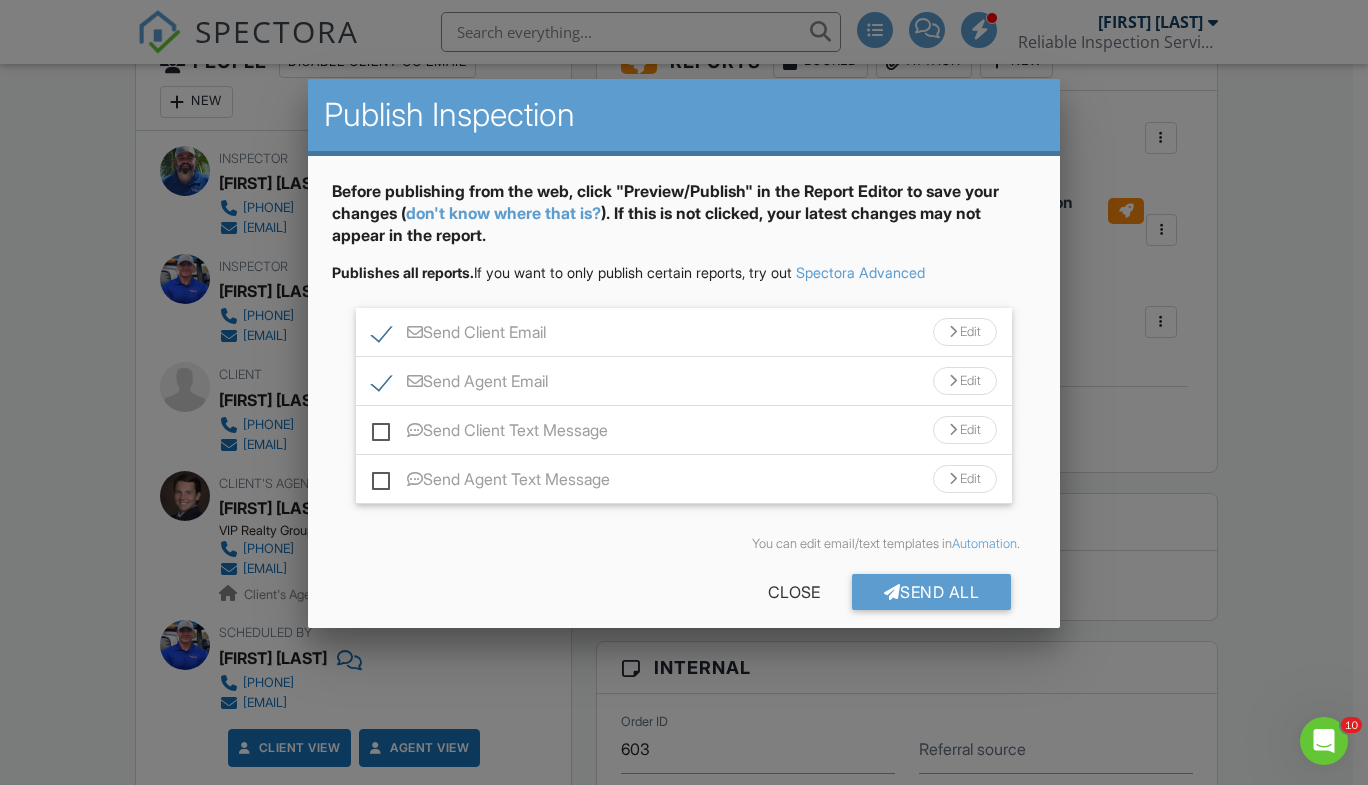 click on "Send All" at bounding box center (932, 592) 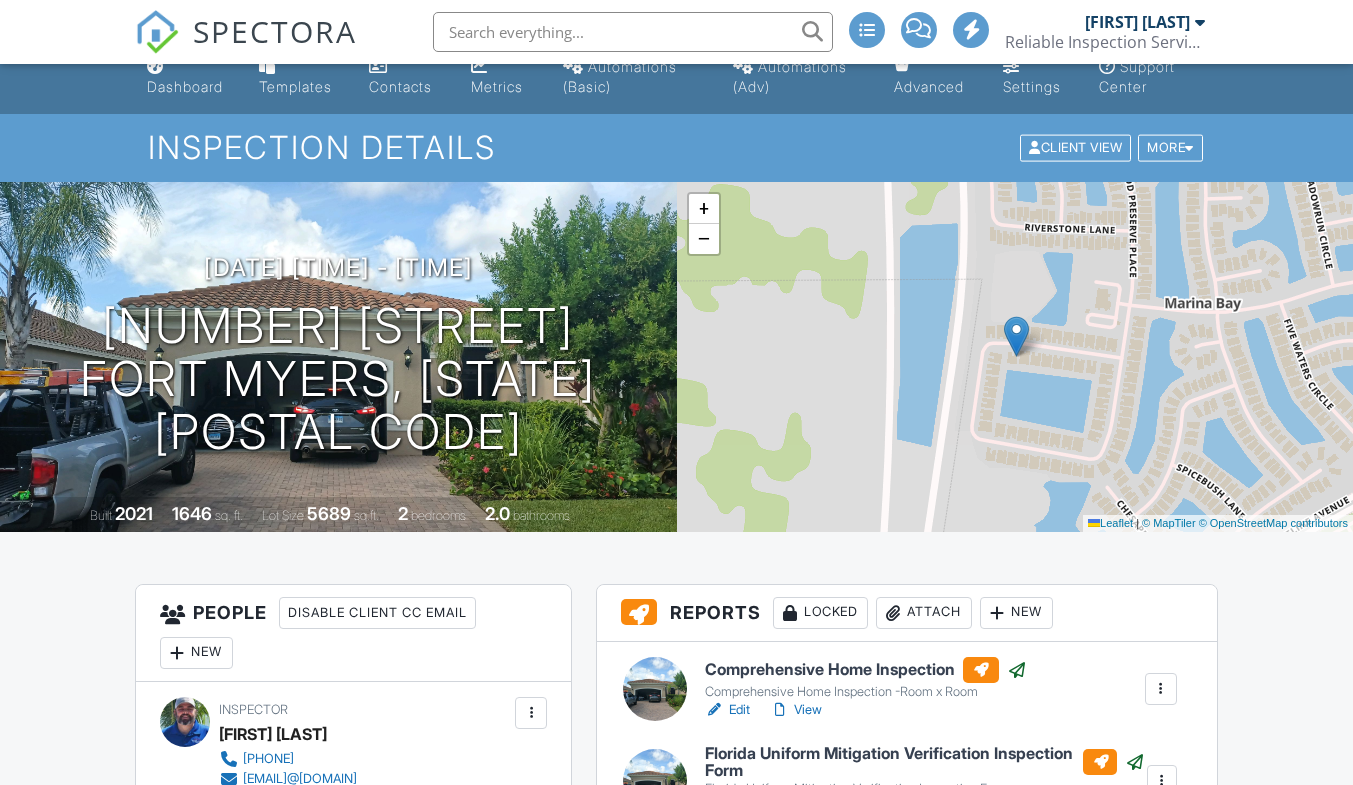 scroll, scrollTop: 0, scrollLeft: 0, axis: both 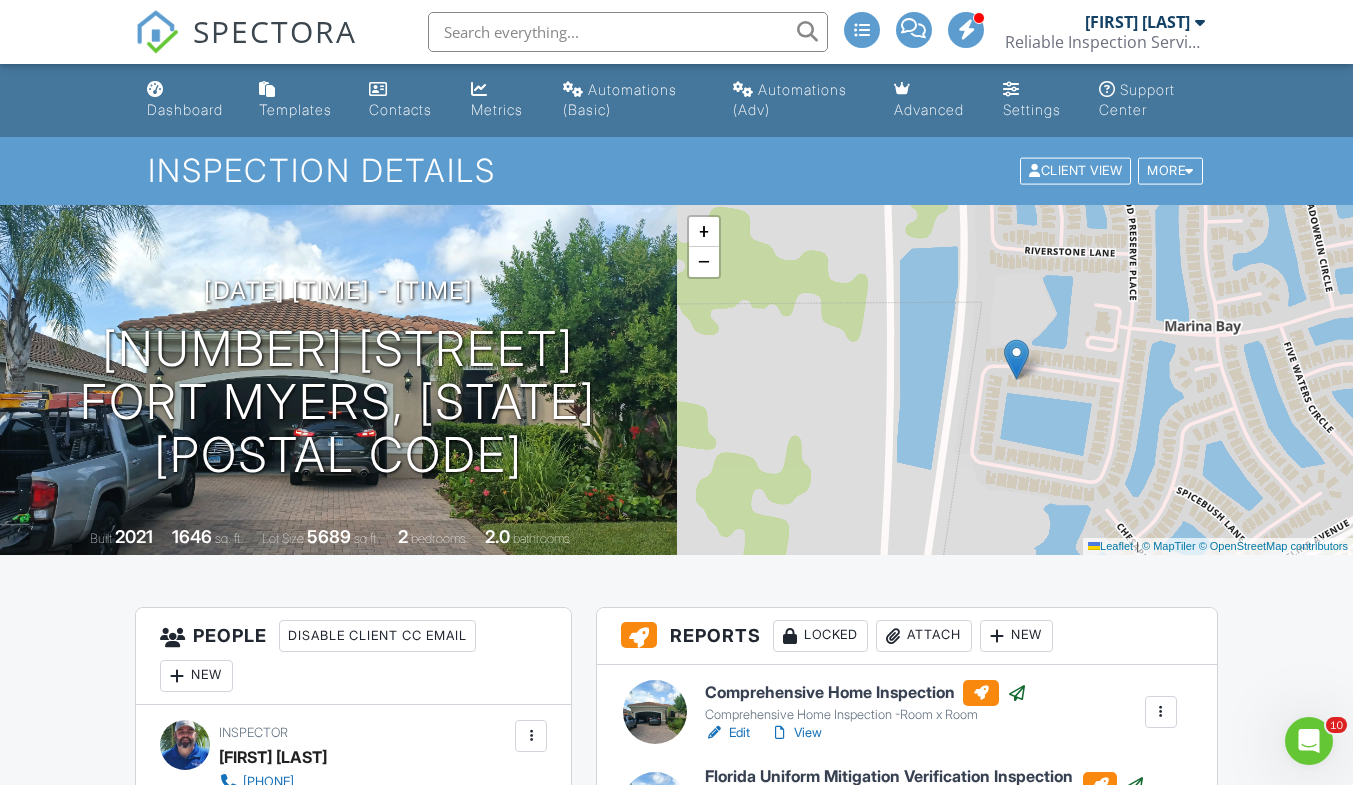 click on "Dashboard" at bounding box center (185, 109) 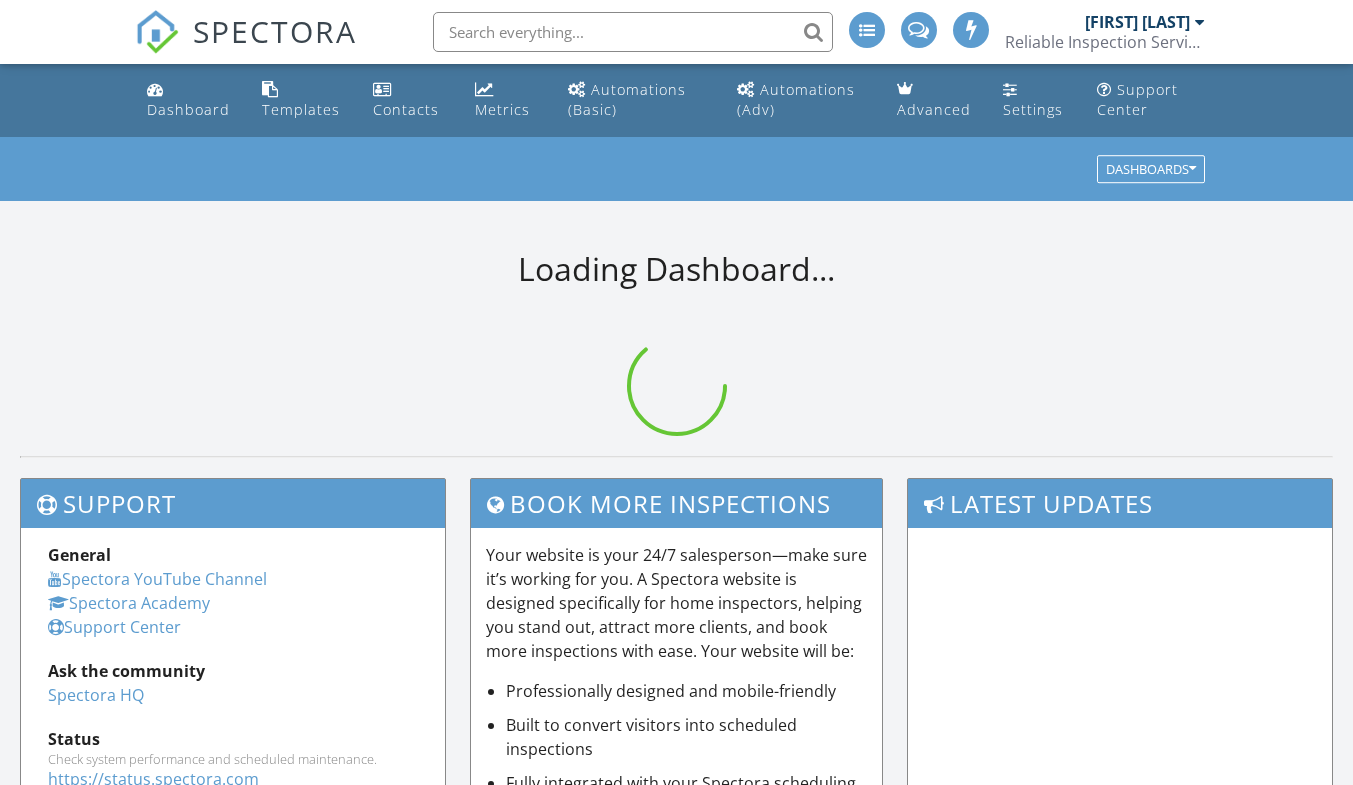 scroll, scrollTop: 0, scrollLeft: 0, axis: both 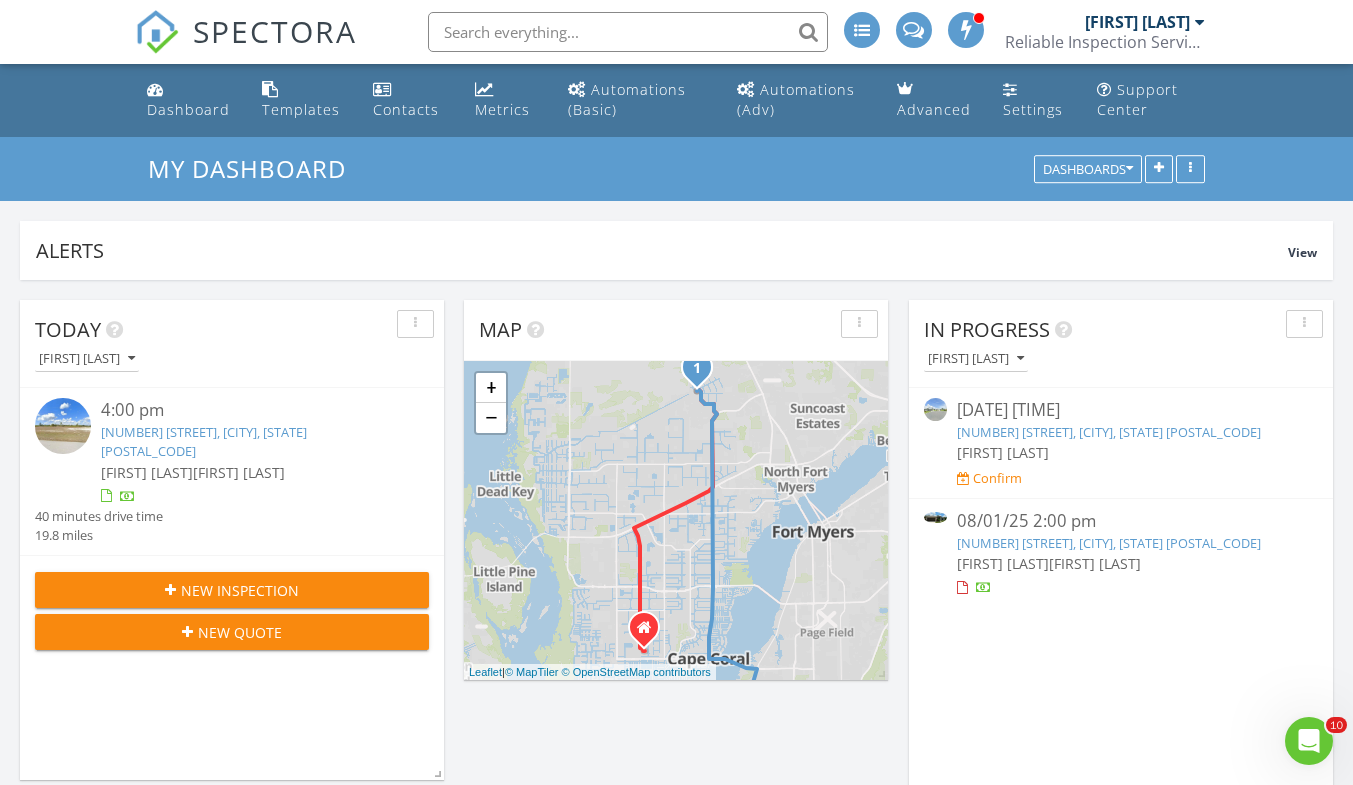 click on "610 Morning Mist Ln, Lehigh Acres, FL 33974" at bounding box center (1109, 543) 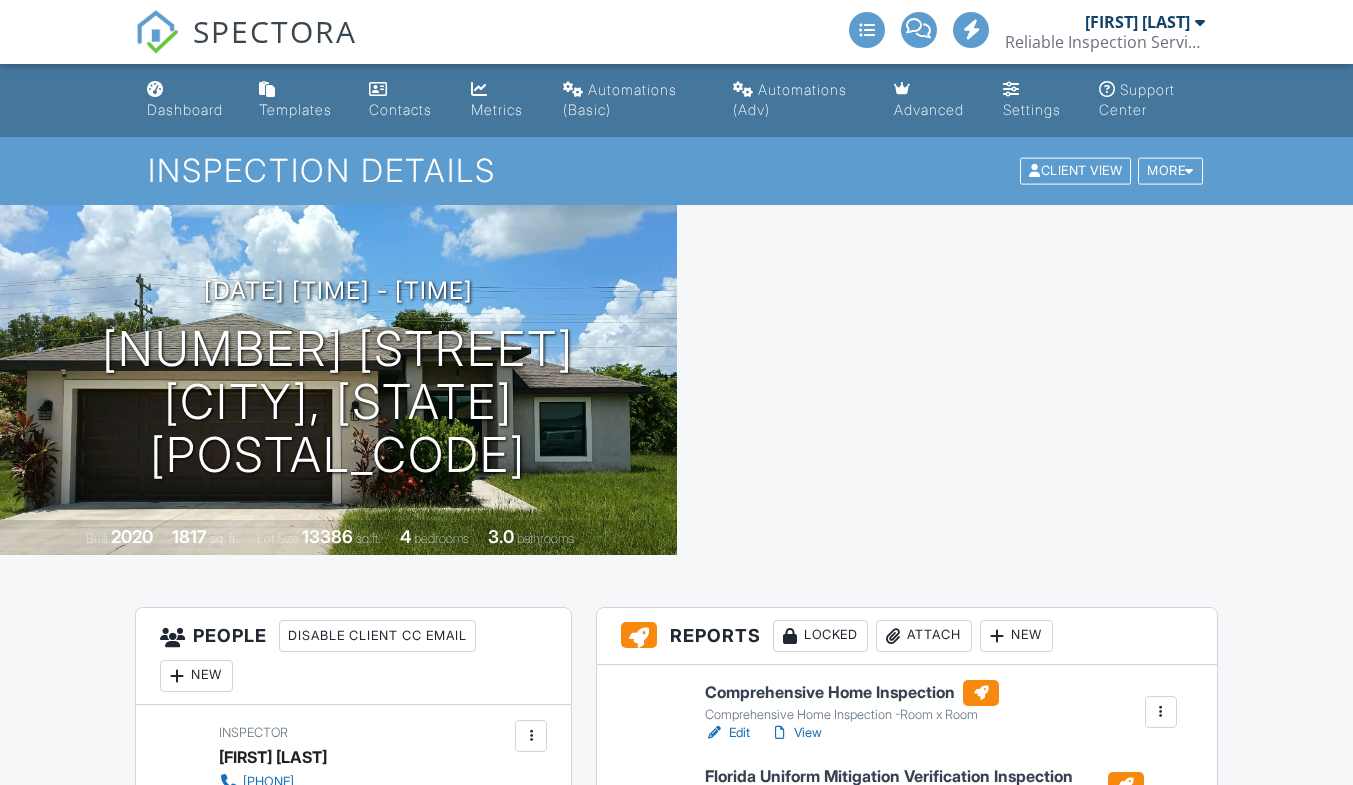 scroll, scrollTop: 285, scrollLeft: 0, axis: vertical 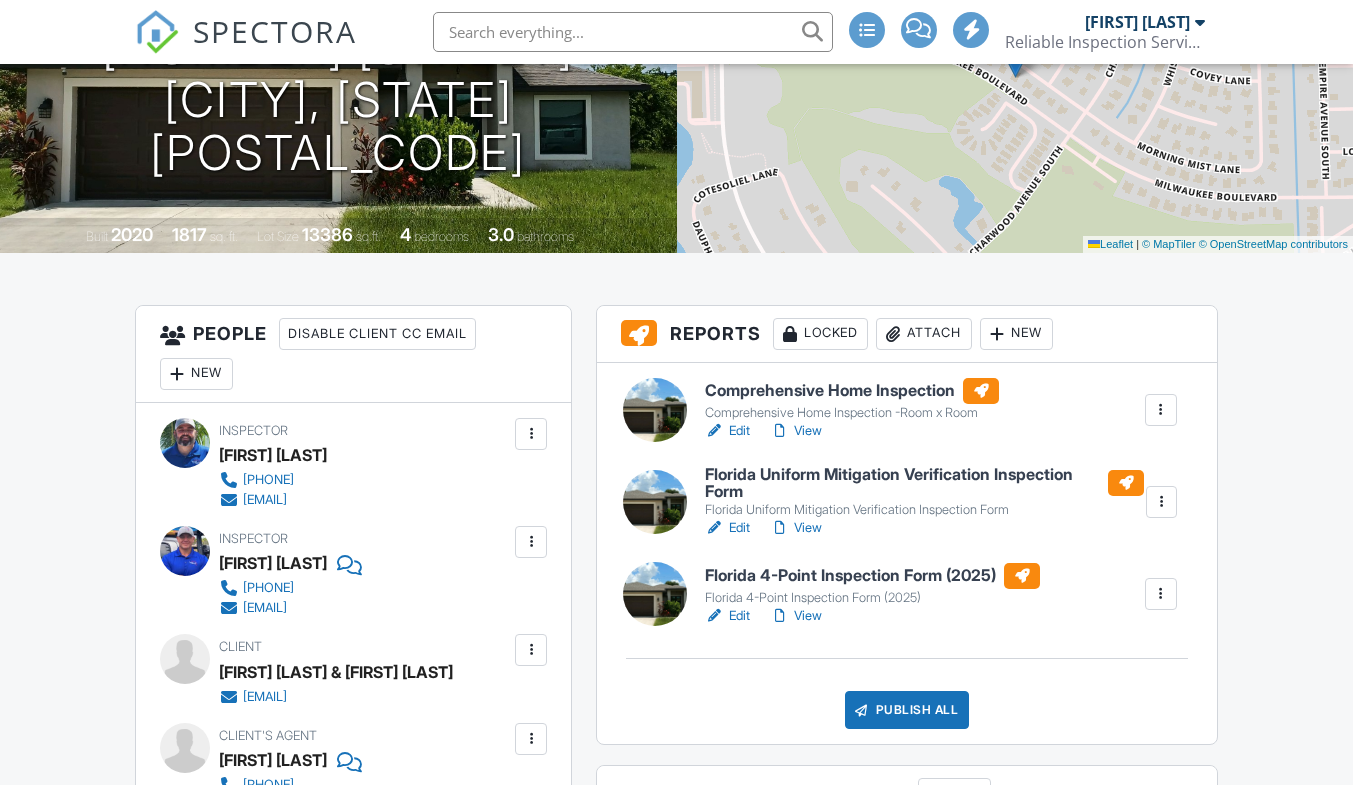 click on "Edit" at bounding box center [727, 528] 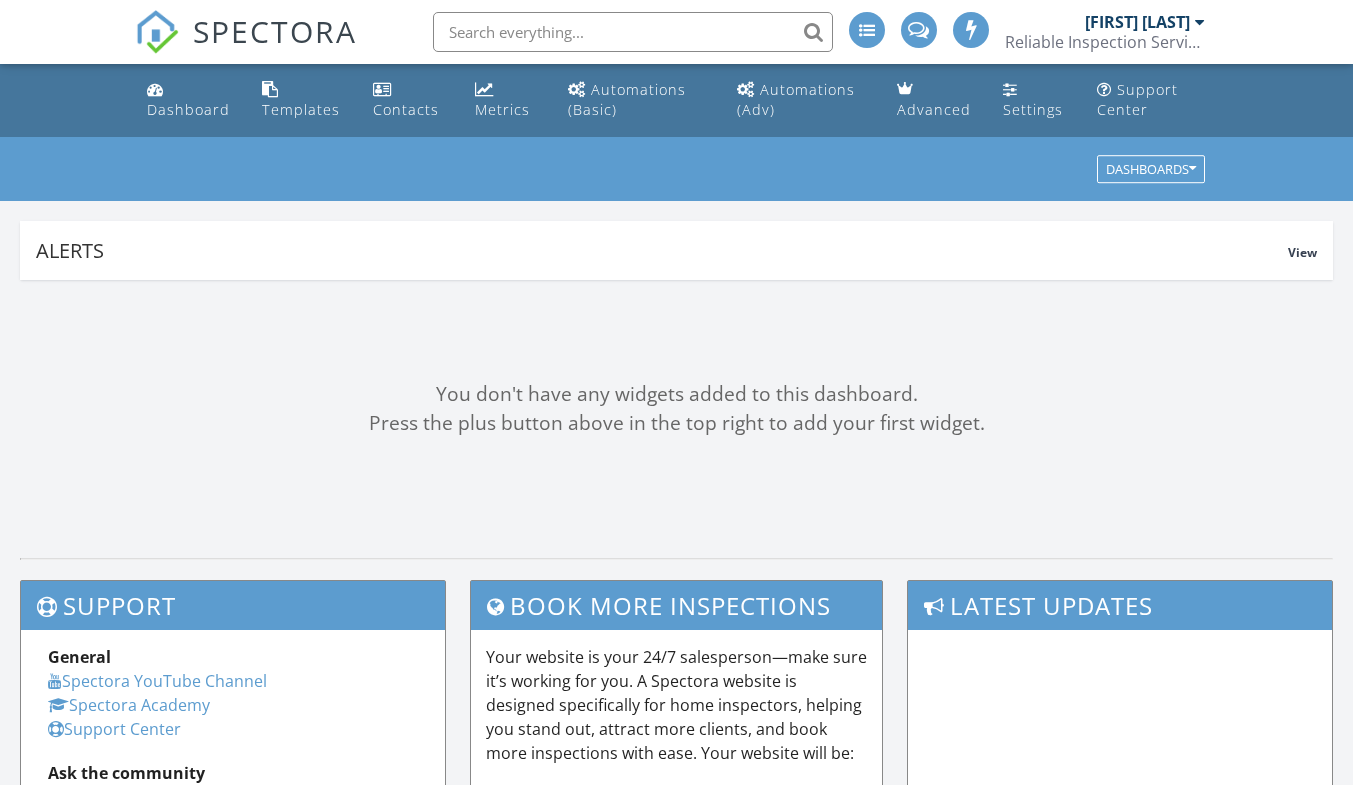 scroll, scrollTop: 0, scrollLeft: 0, axis: both 